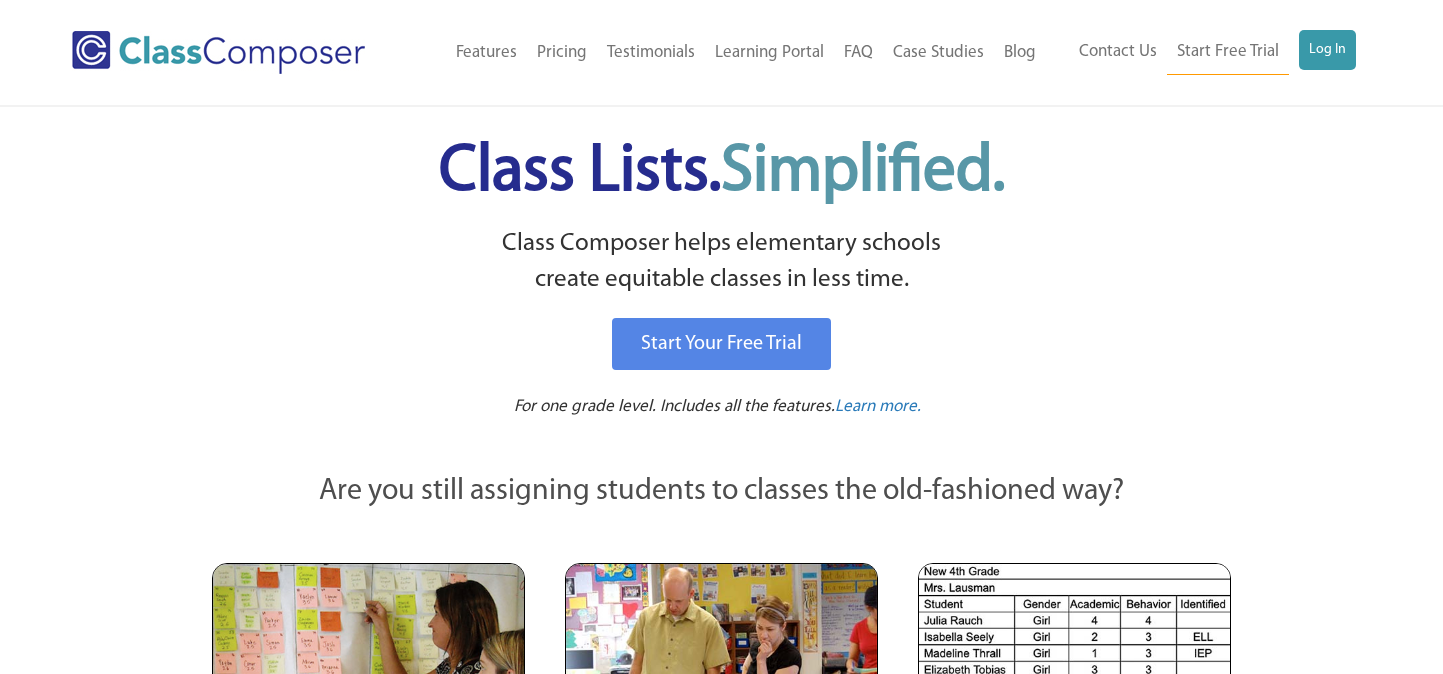 scroll, scrollTop: 0, scrollLeft: 0, axis: both 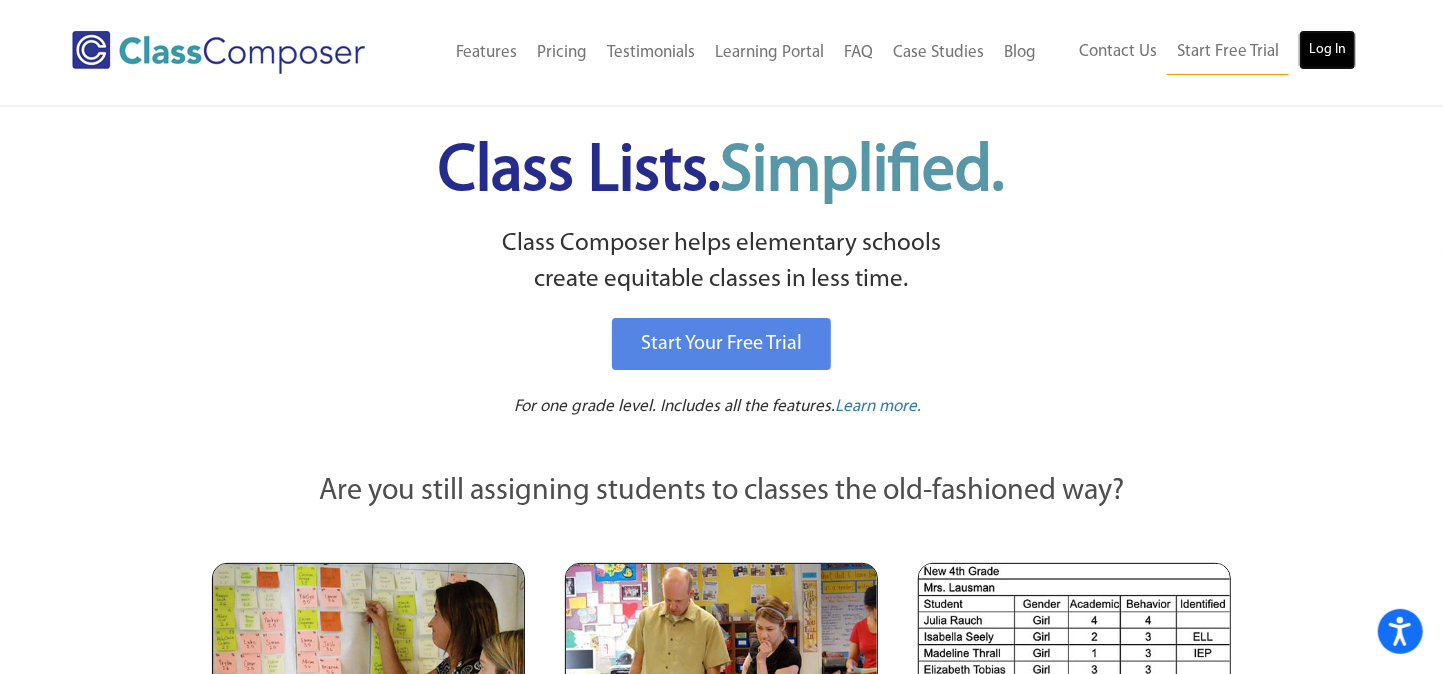 click on "Log In" at bounding box center (1327, 50) 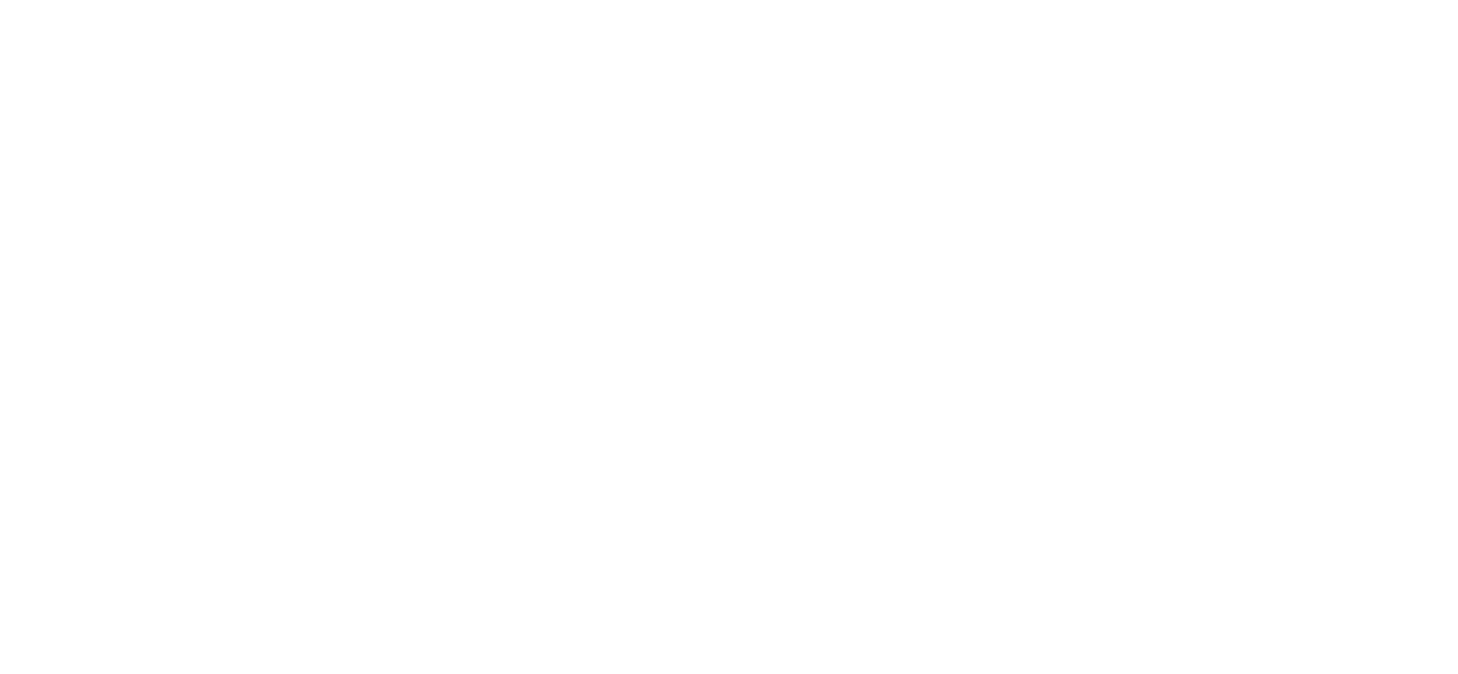 scroll, scrollTop: 0, scrollLeft: 0, axis: both 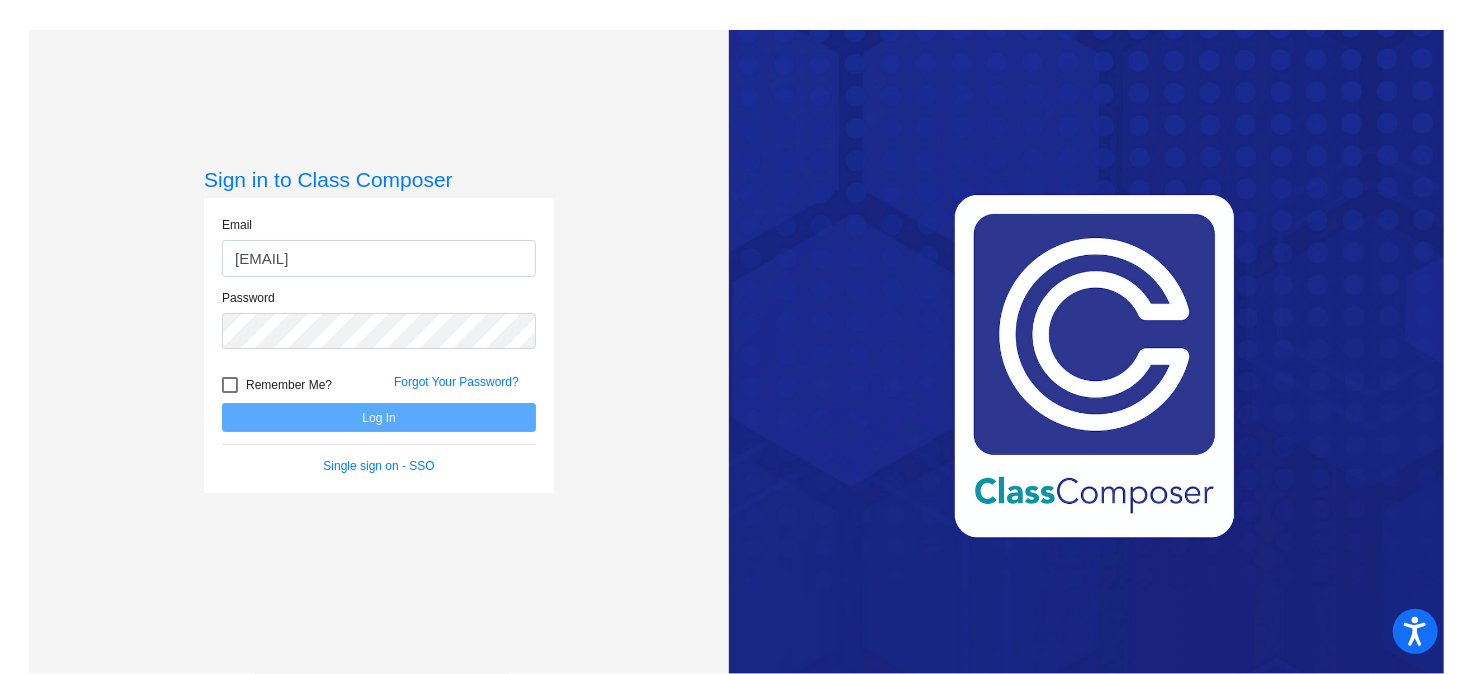 type on "[EMAIL]" 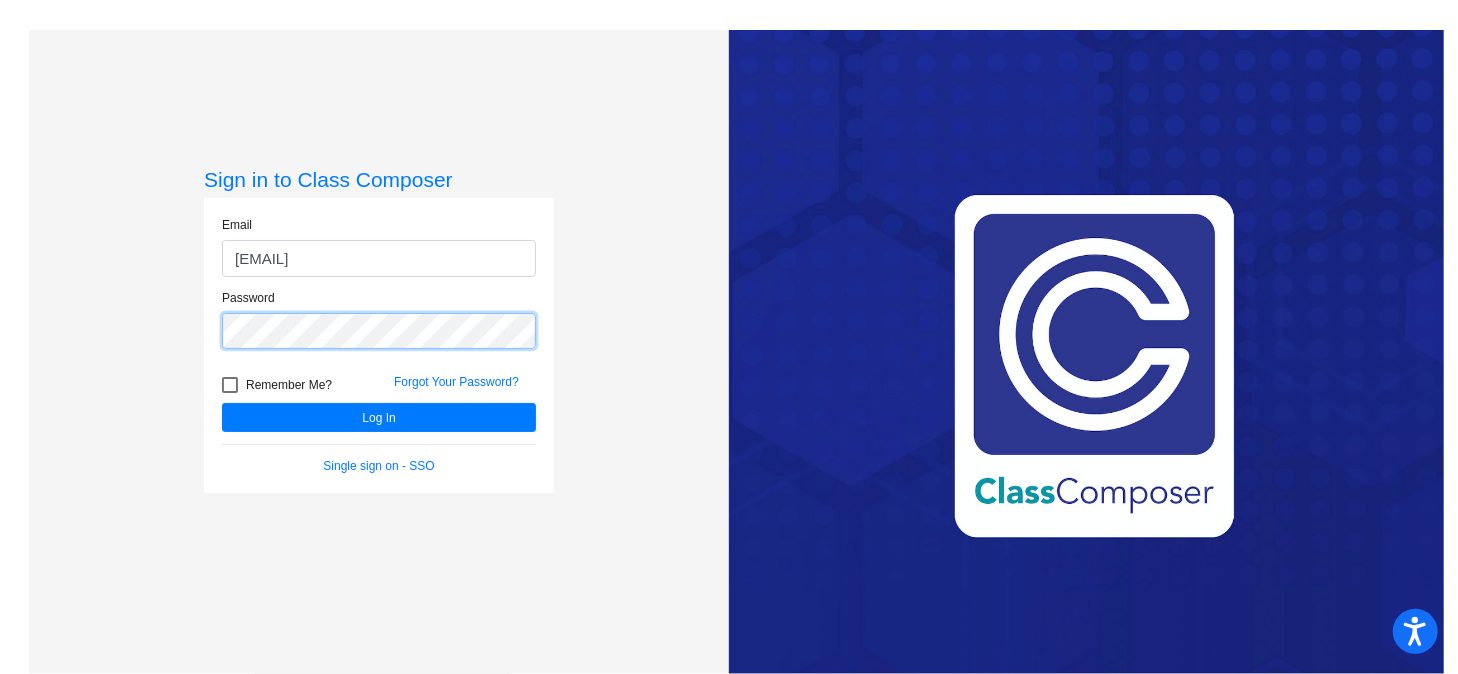 click on "Log In" 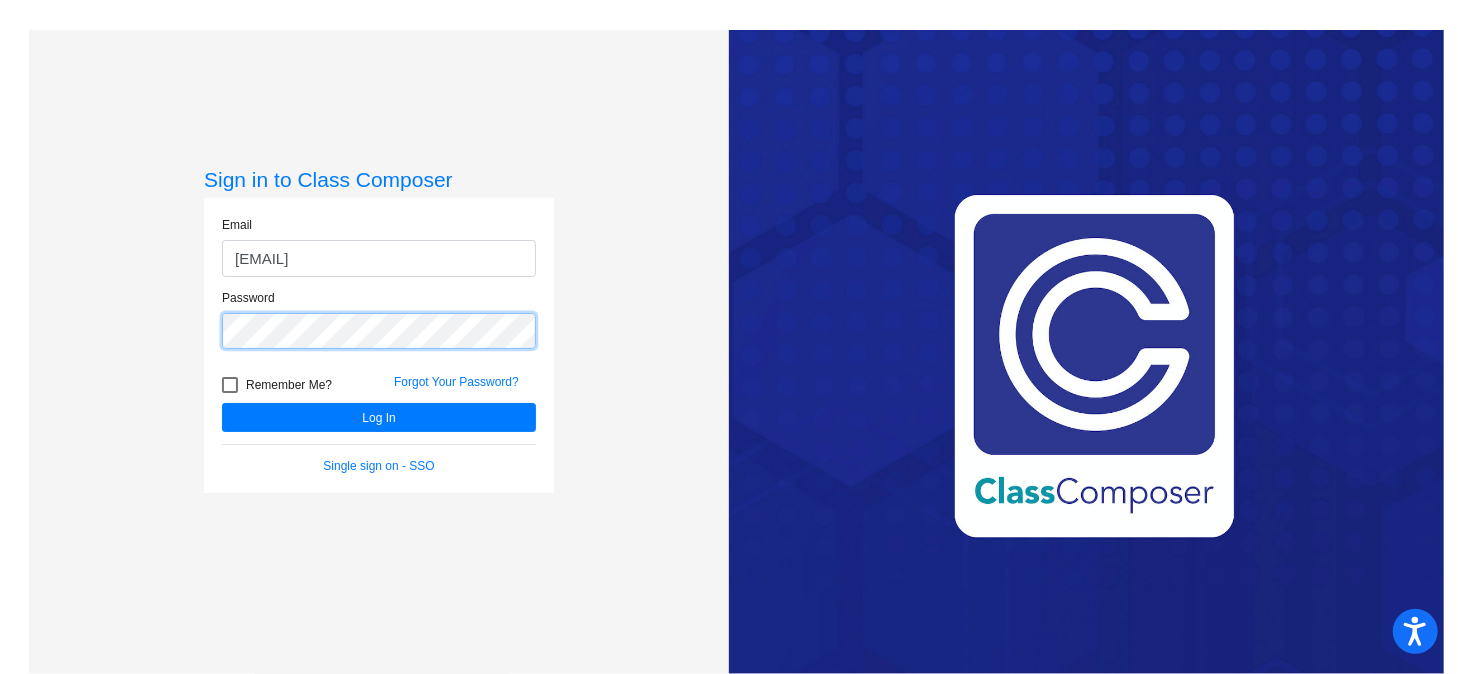 click on "Sign in to Class Composer Email [EMAIL] Password   Remember Me? Forgot Your Password?  Log In   Single sign on - SSO" 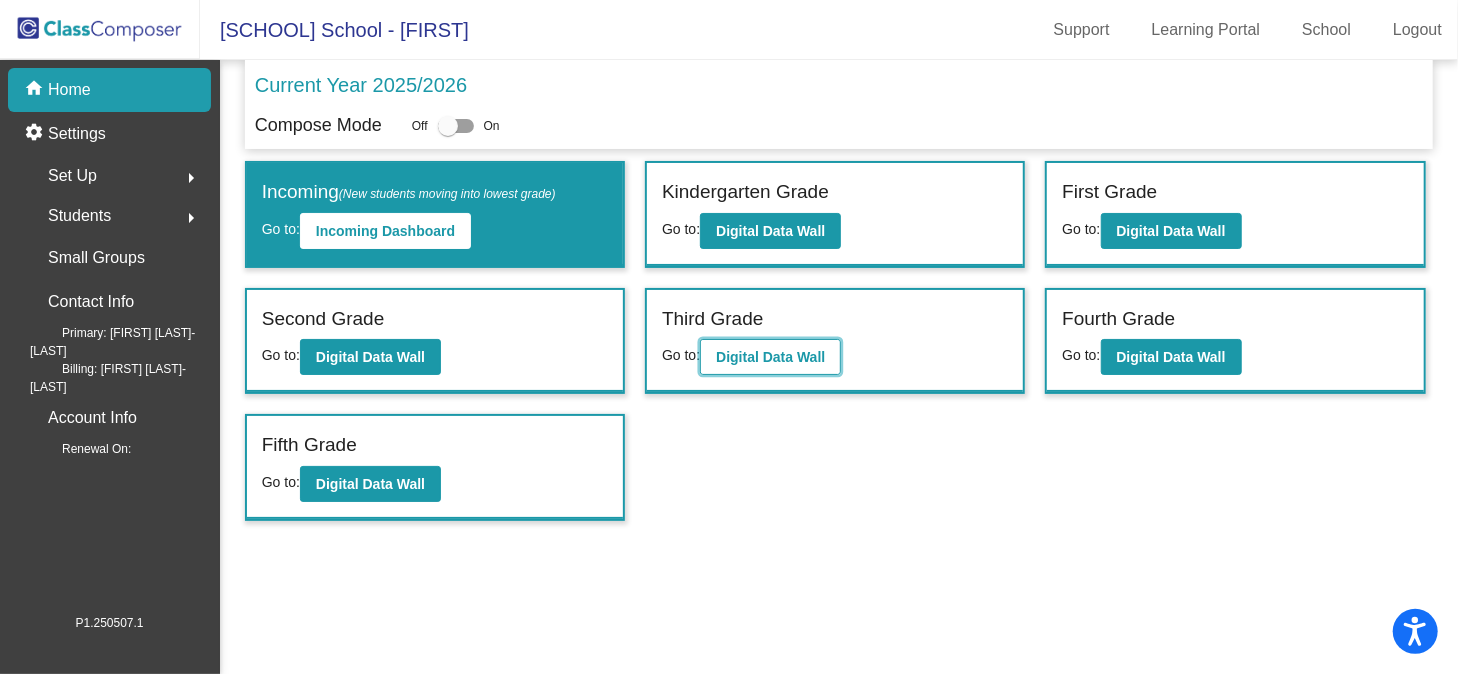 click on "Digital Data Wall" 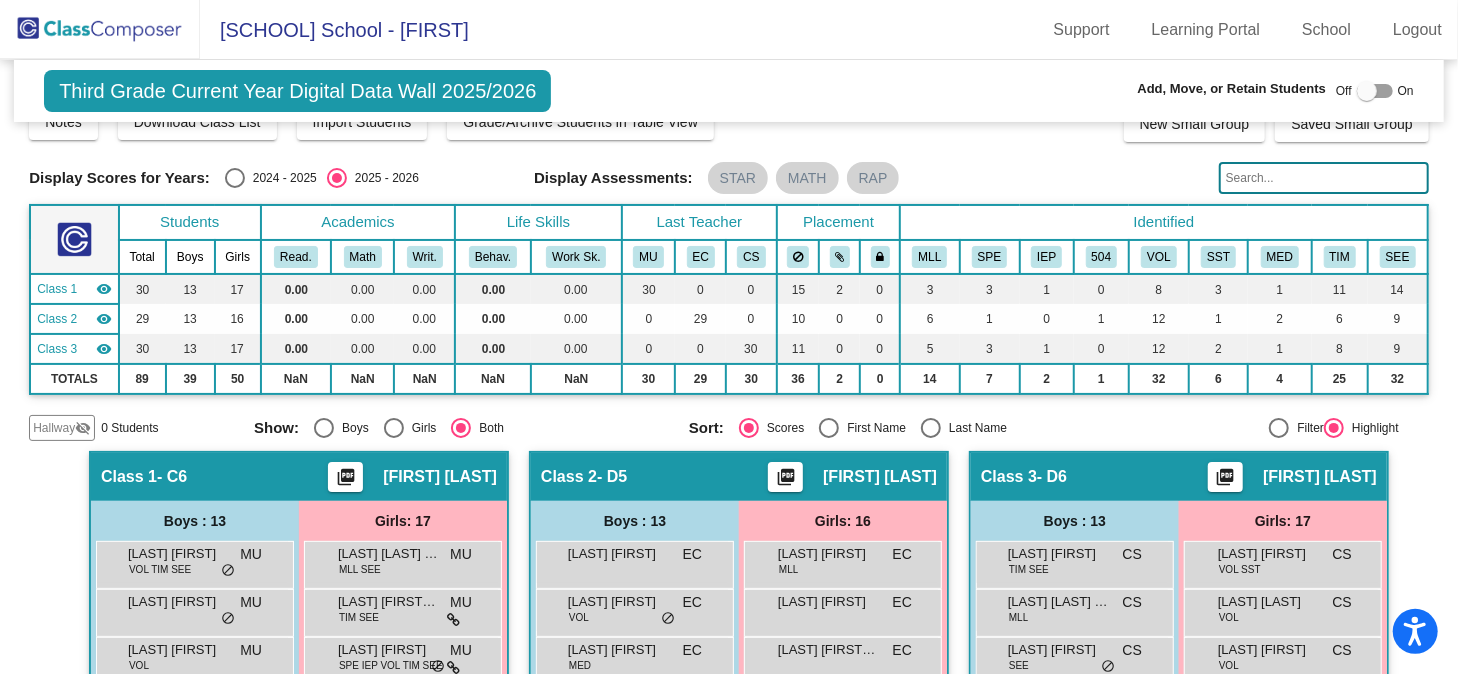 scroll, scrollTop: 0, scrollLeft: 0, axis: both 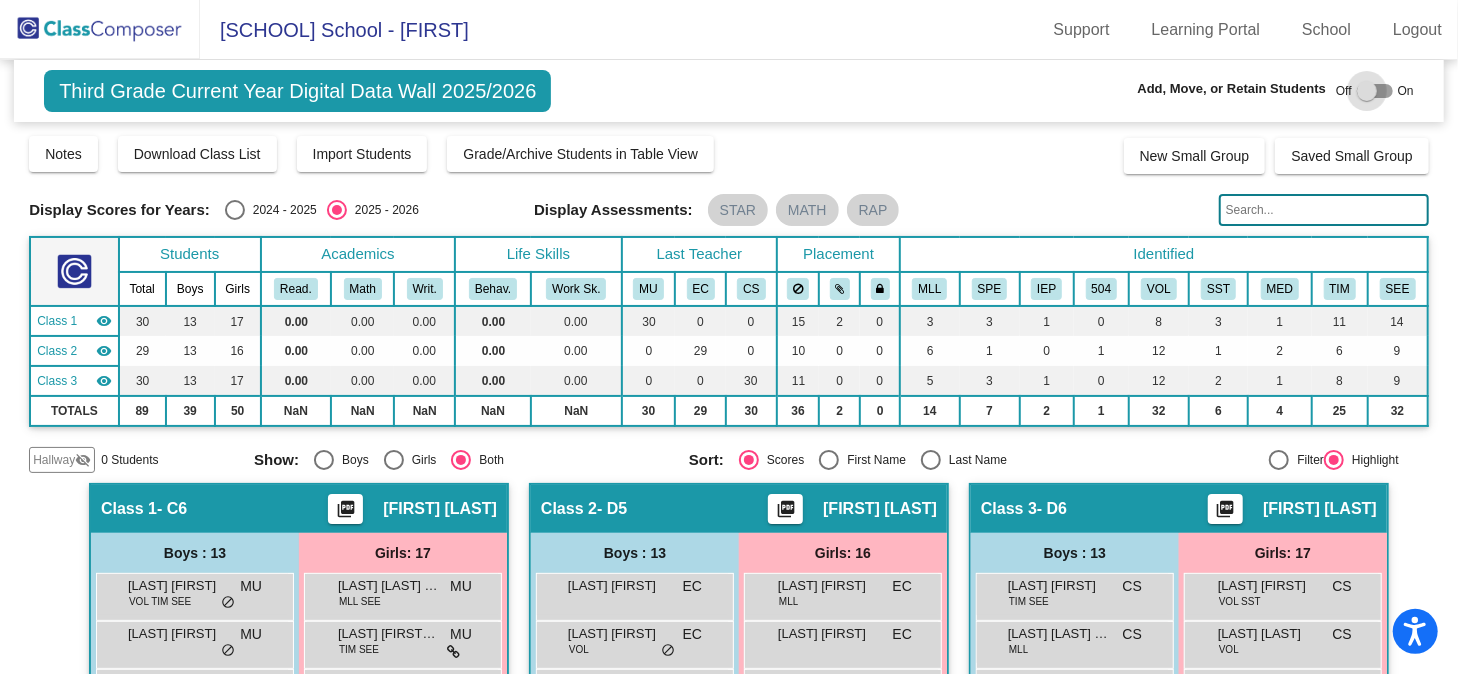 click at bounding box center (1367, 91) 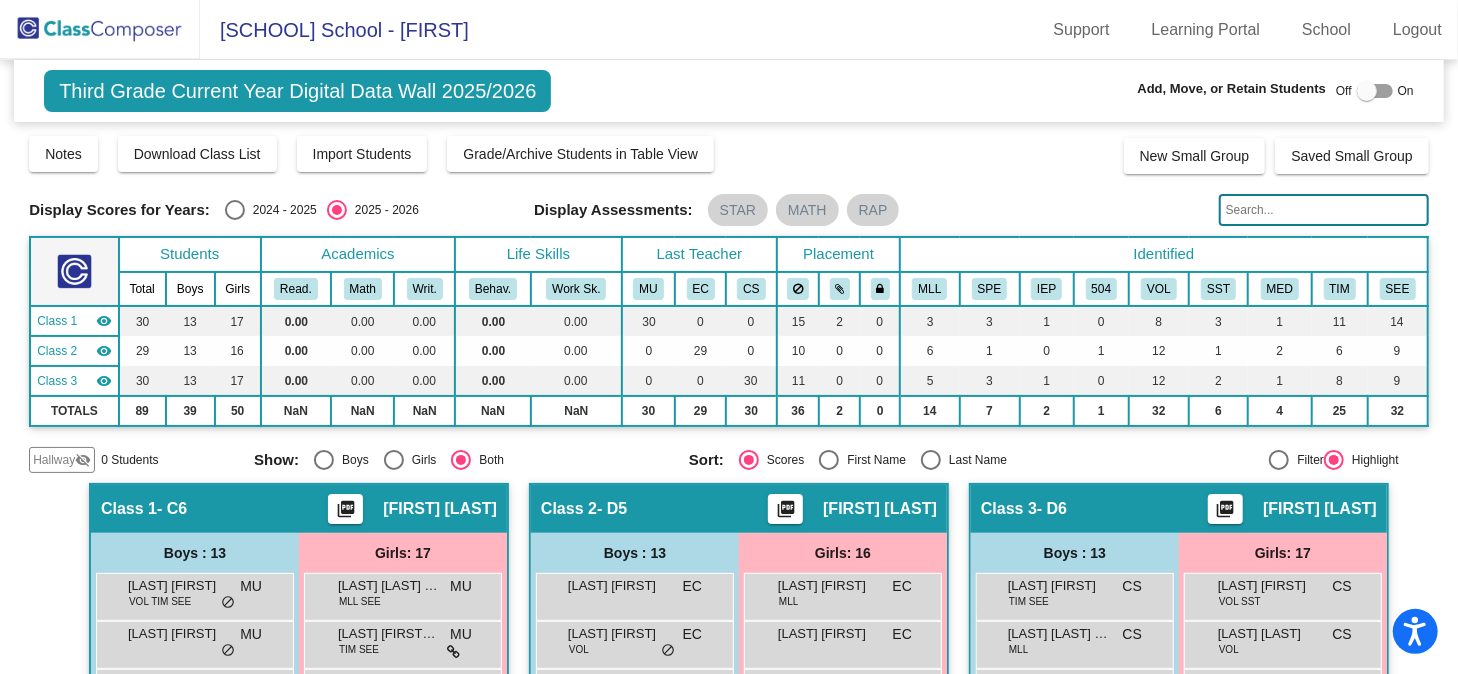 checkbox on "true" 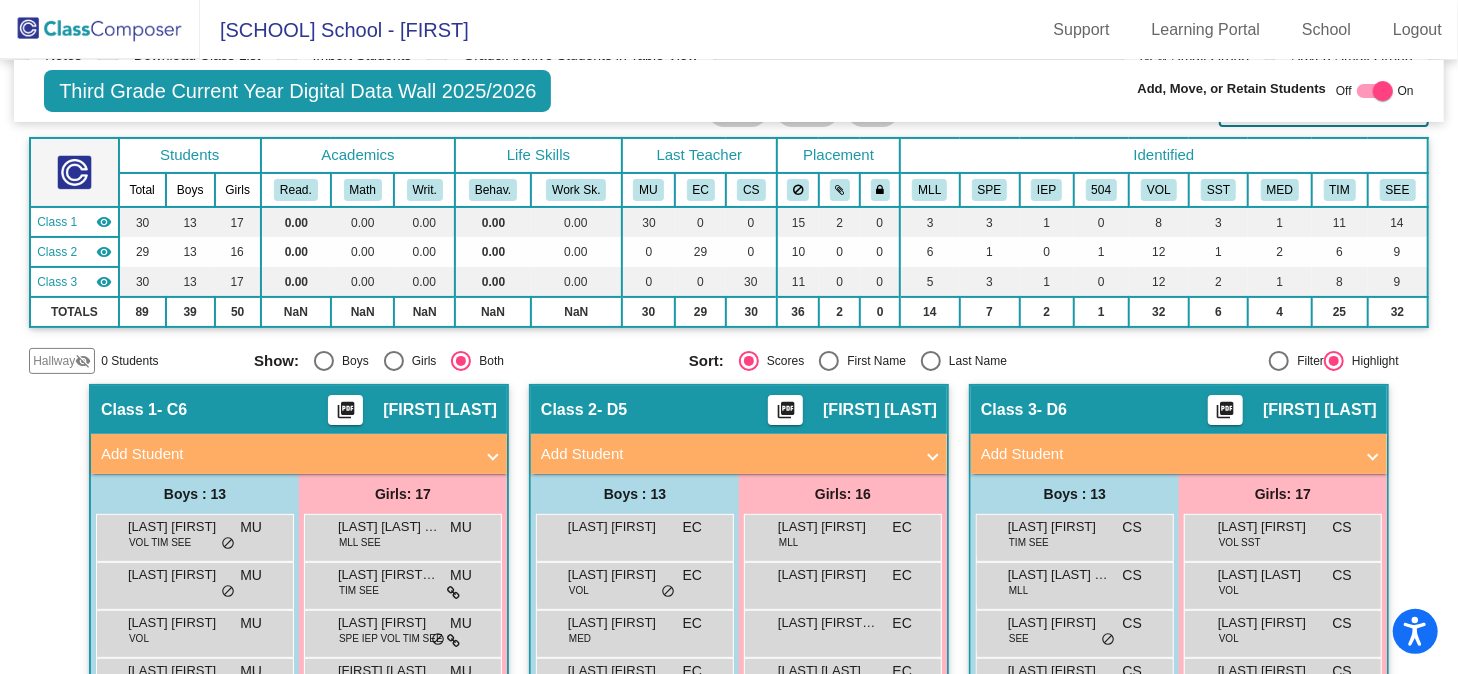 scroll, scrollTop: 0, scrollLeft: 0, axis: both 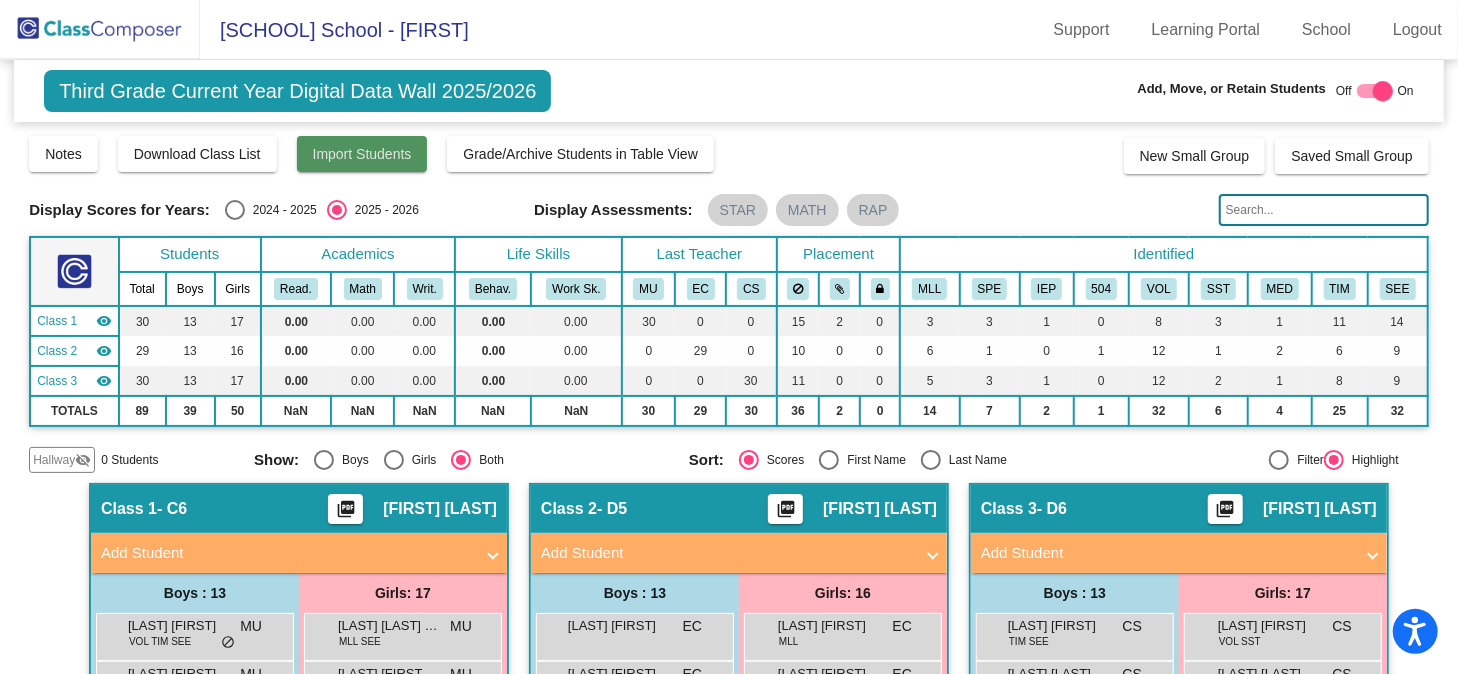 click on "Import Students" 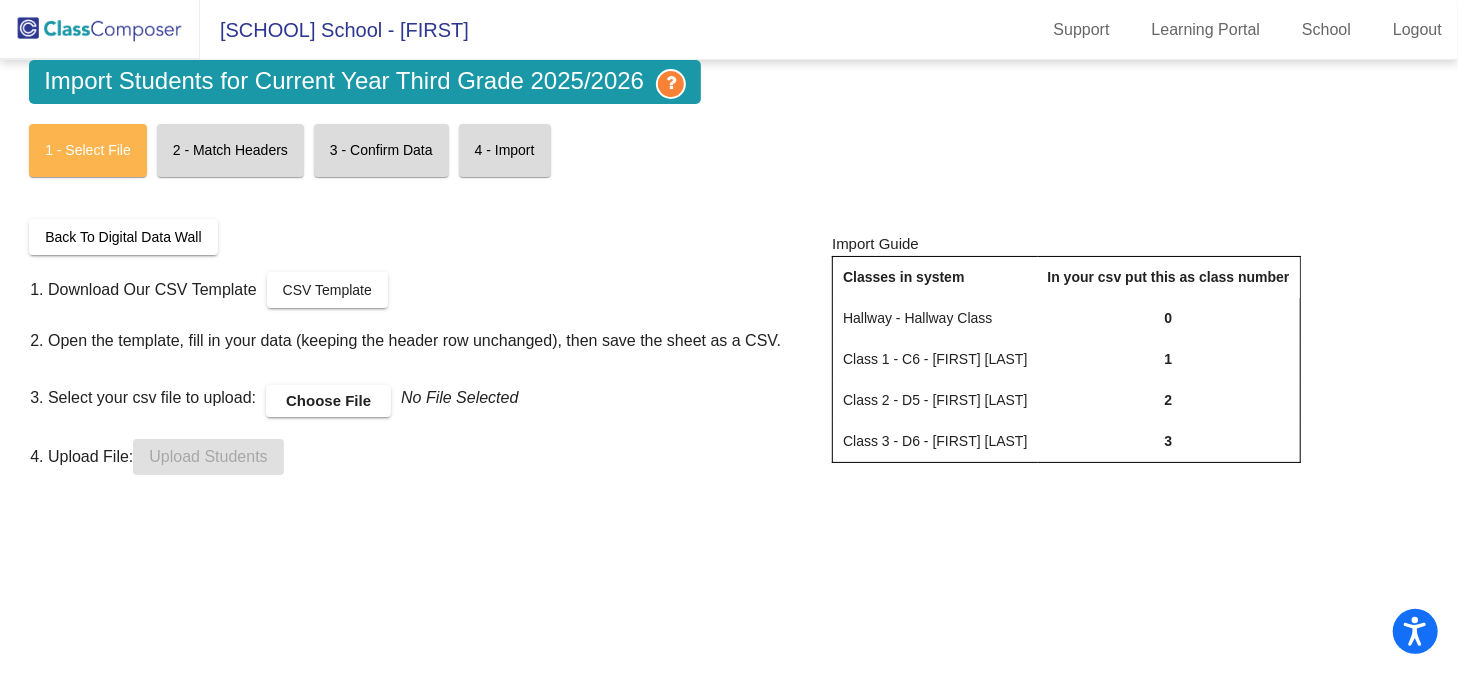 click on "Back To Digital Data Wall" at bounding box center [123, 237] 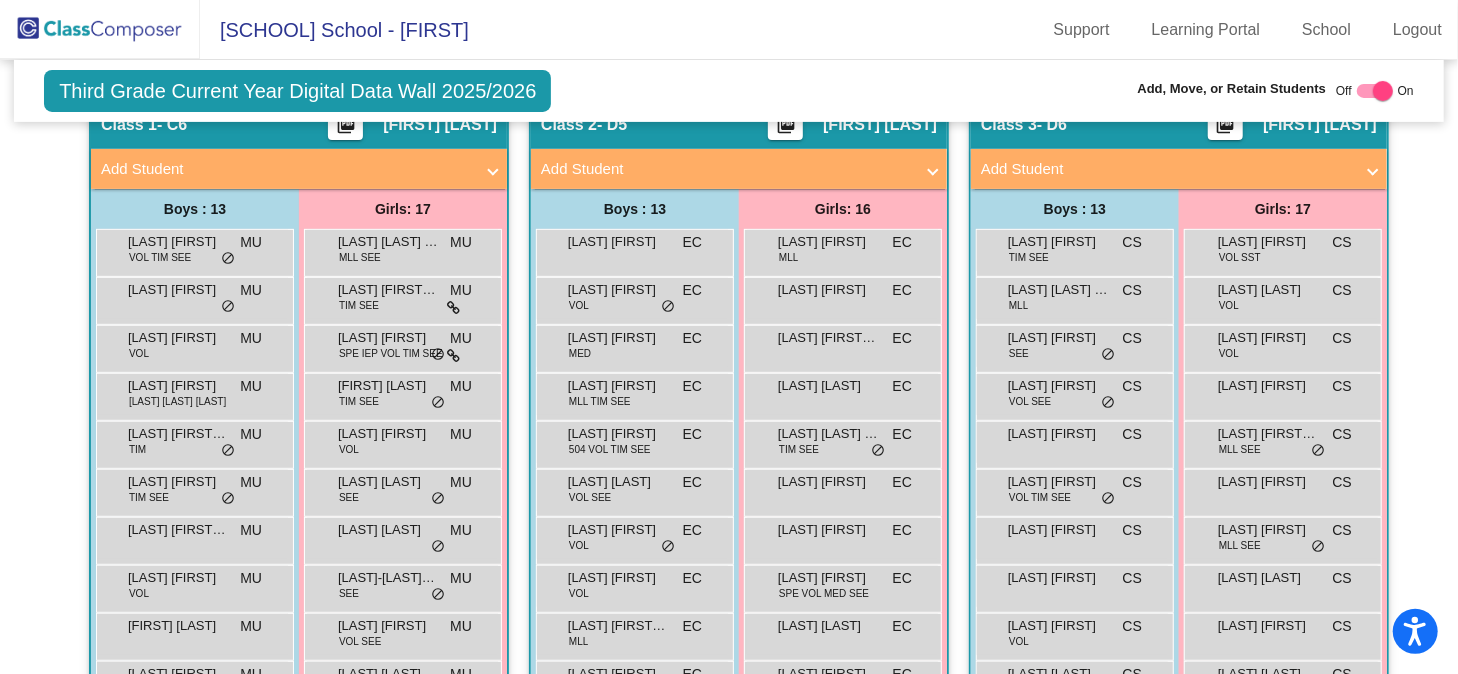 scroll, scrollTop: 184, scrollLeft: 0, axis: vertical 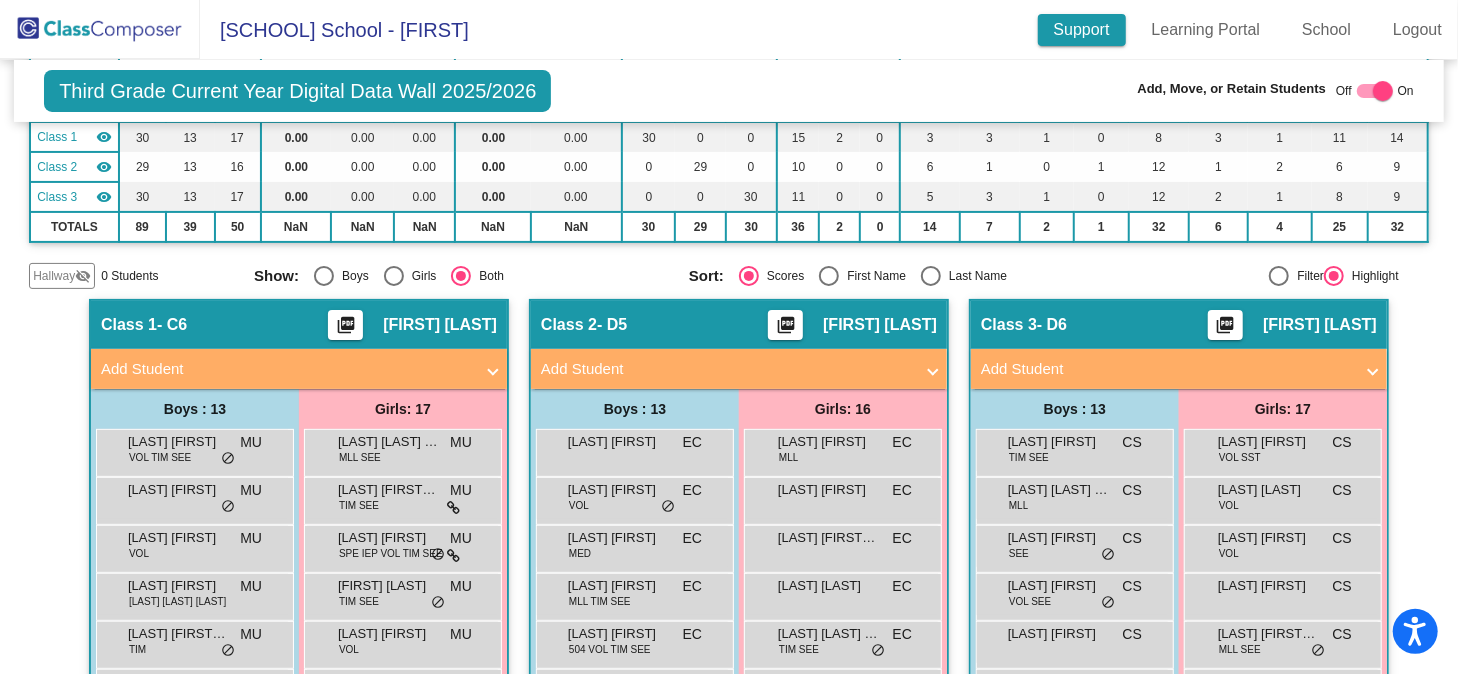 click on "Support" 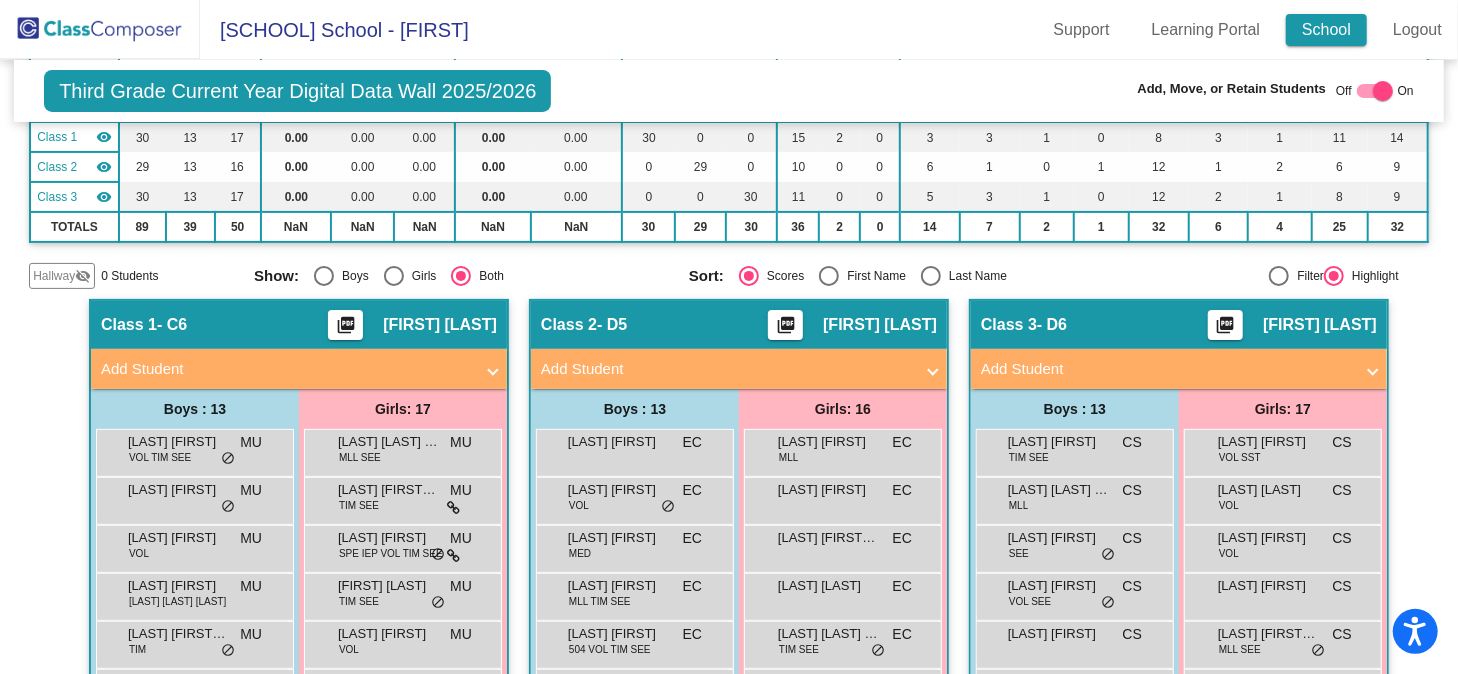 click on "School" 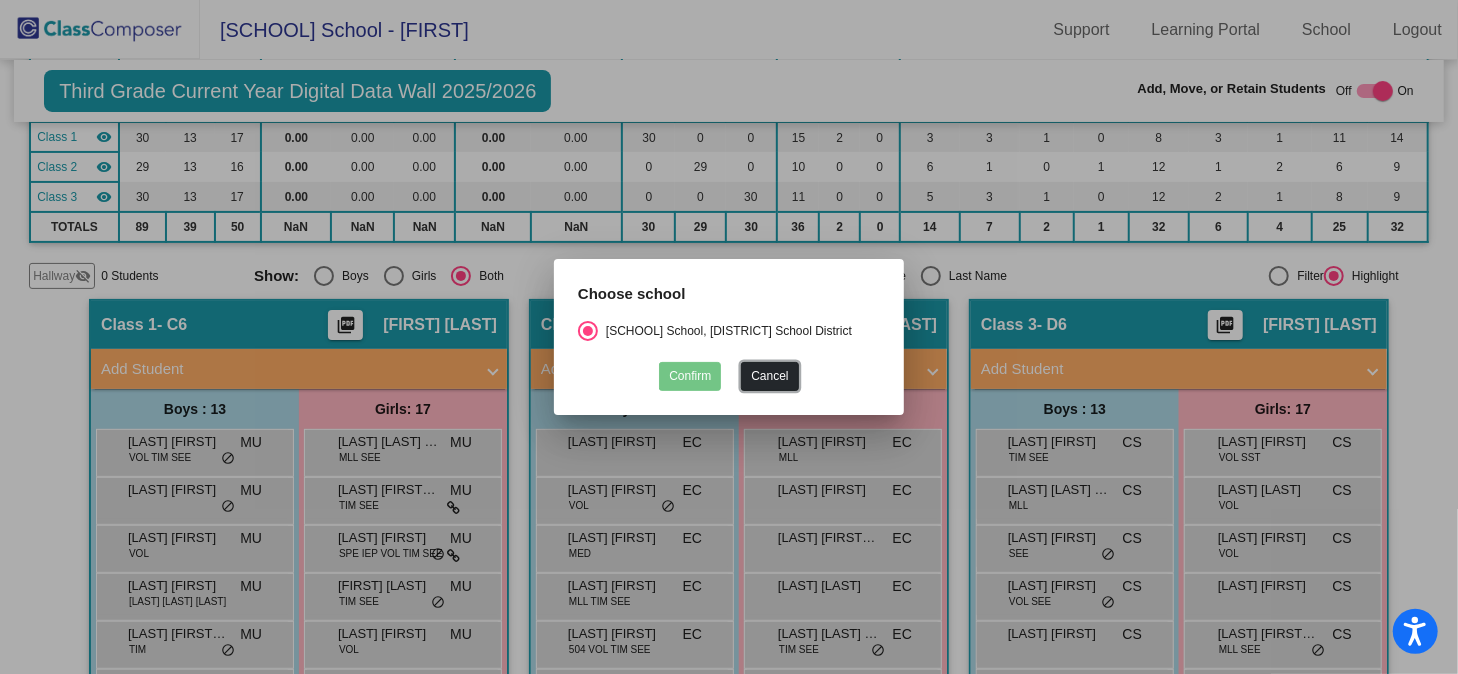 click on "Cancel" at bounding box center (769, 376) 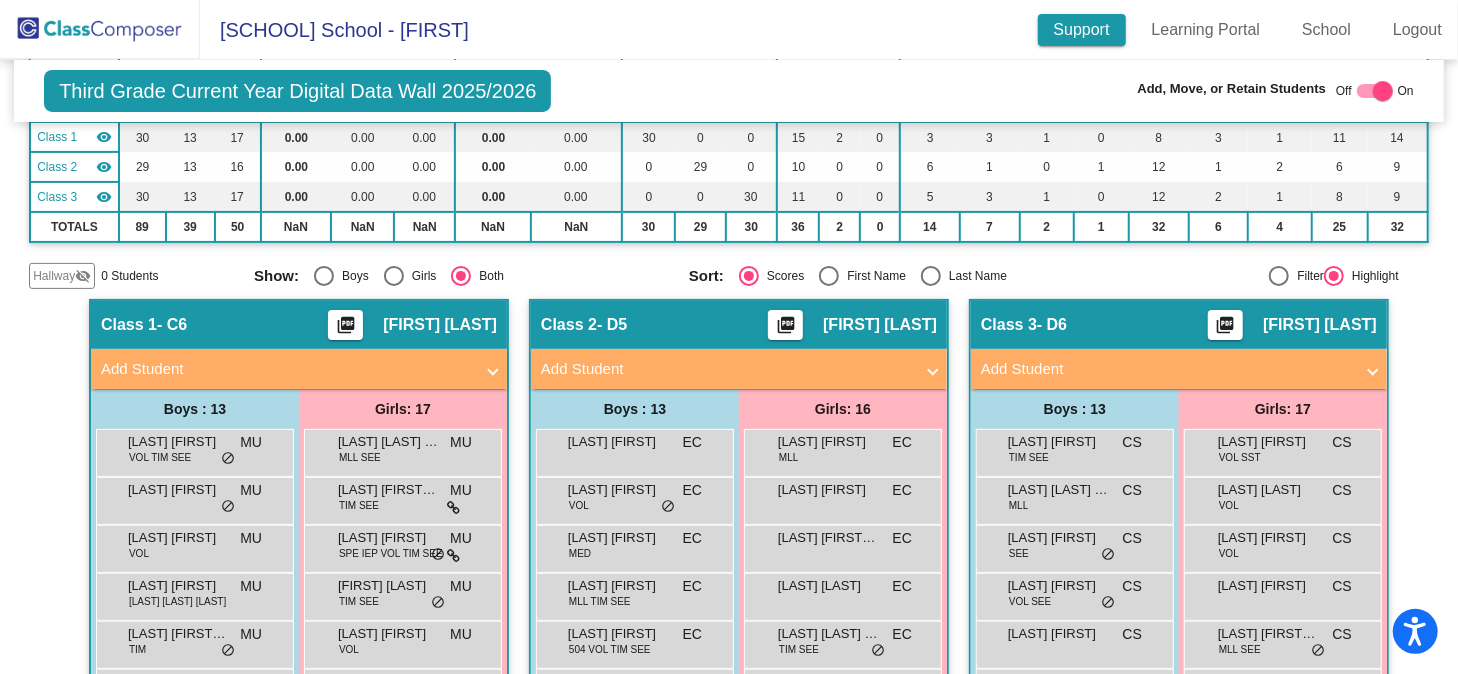 click on "Support" 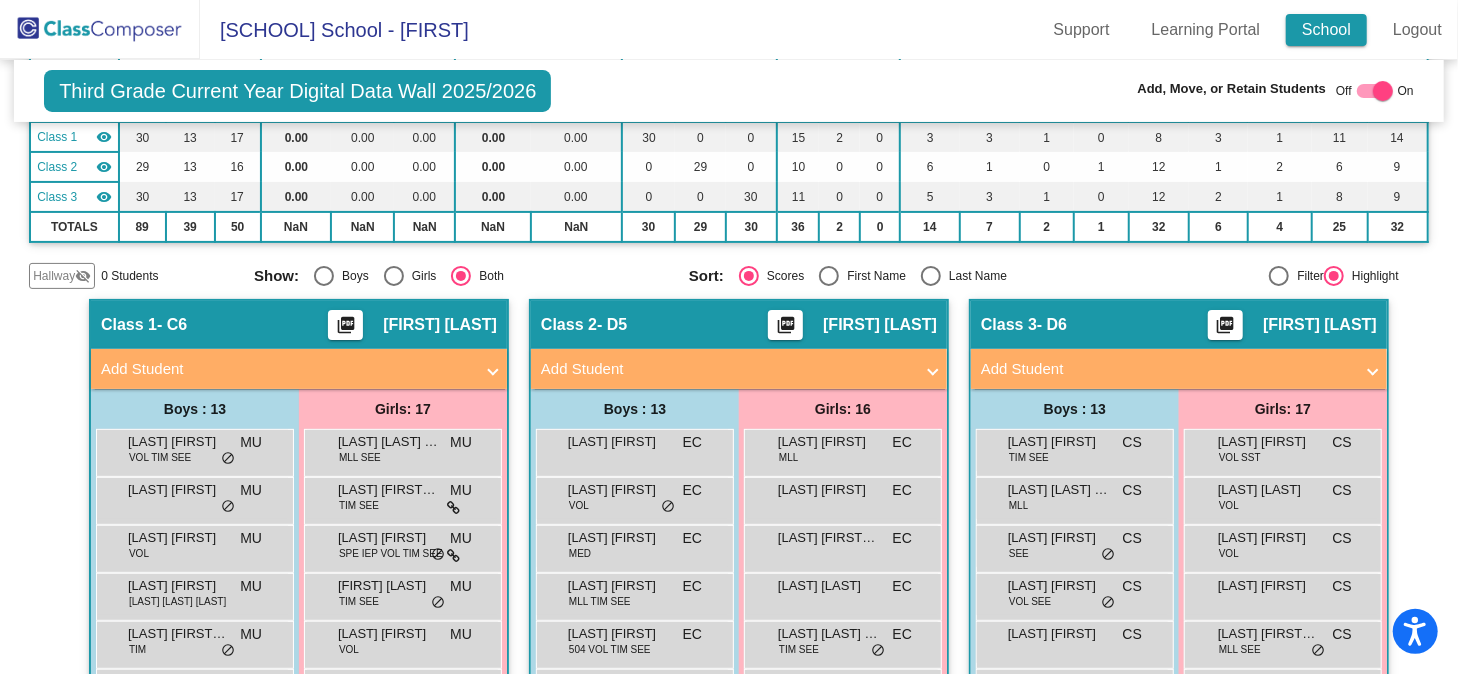 click on "School" 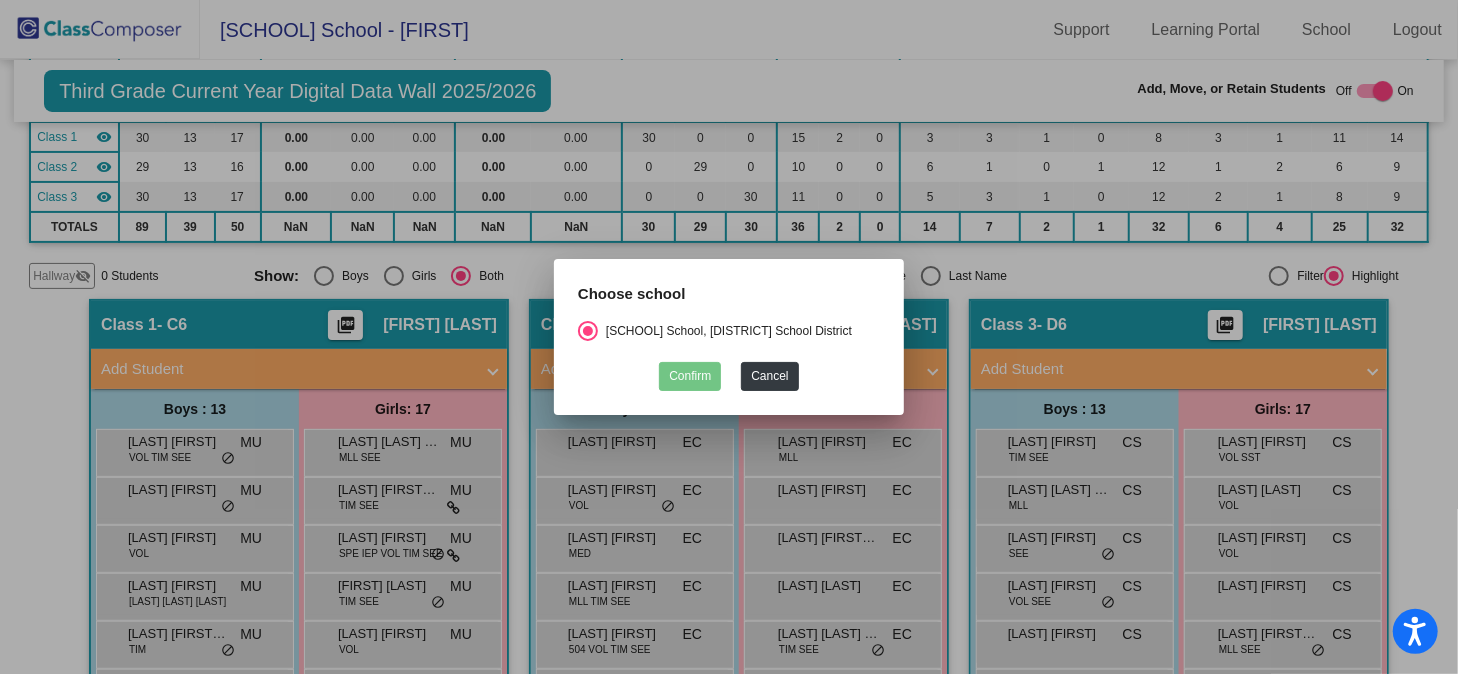 scroll, scrollTop: 0, scrollLeft: 70, axis: horizontal 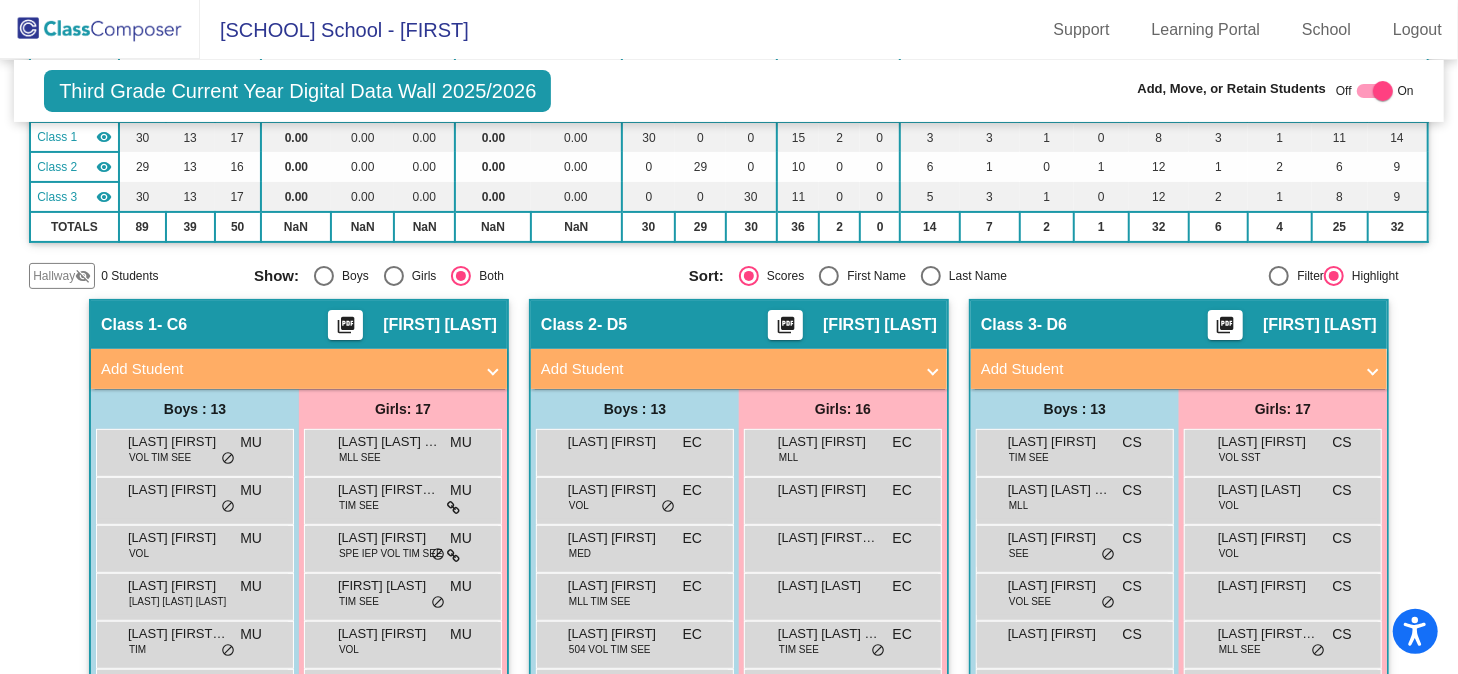 click at bounding box center (1375, 91) 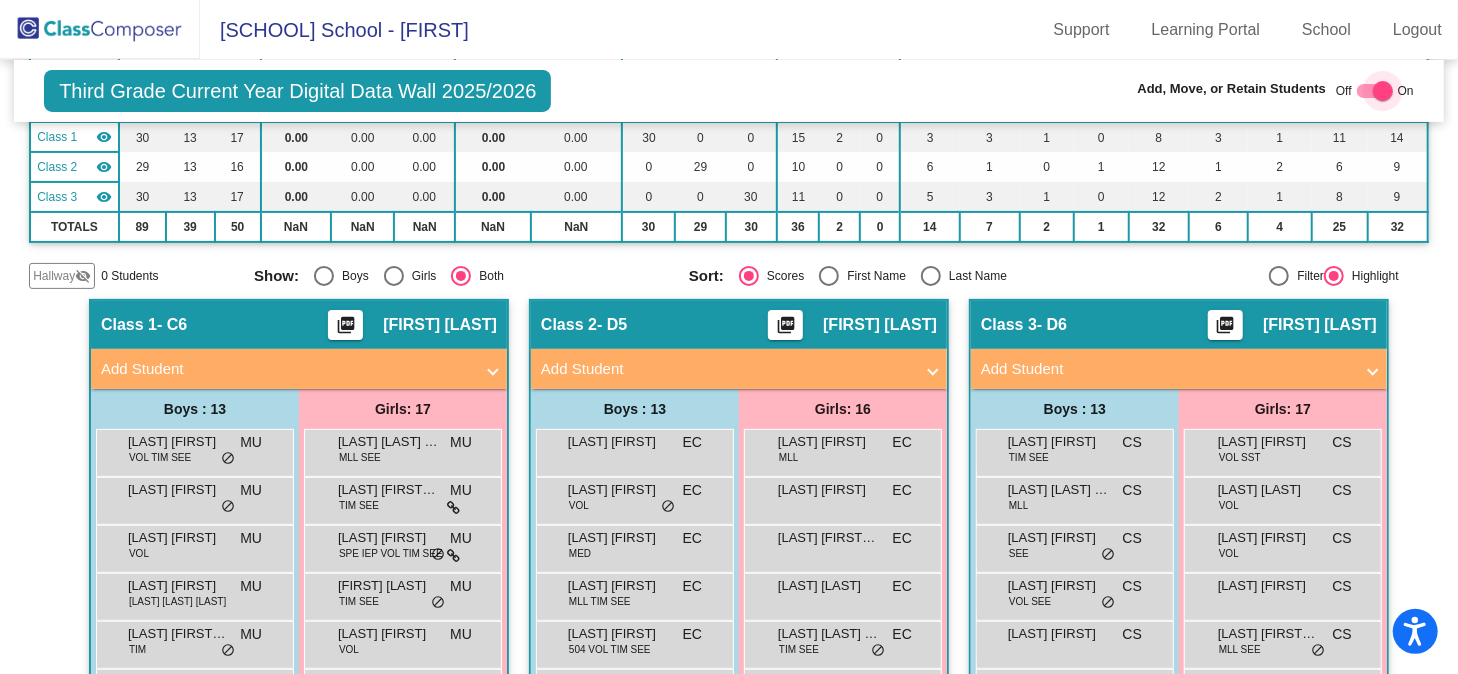 checkbox on "false" 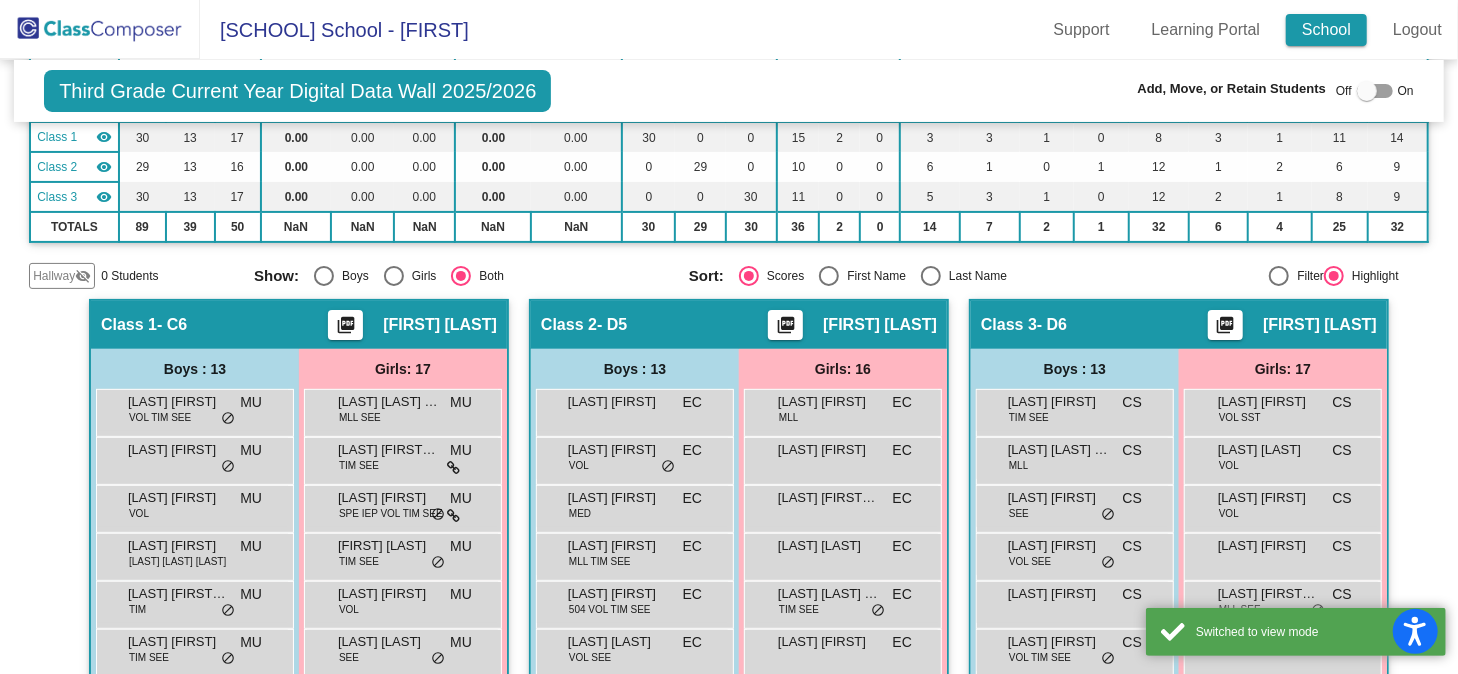 click on "School" 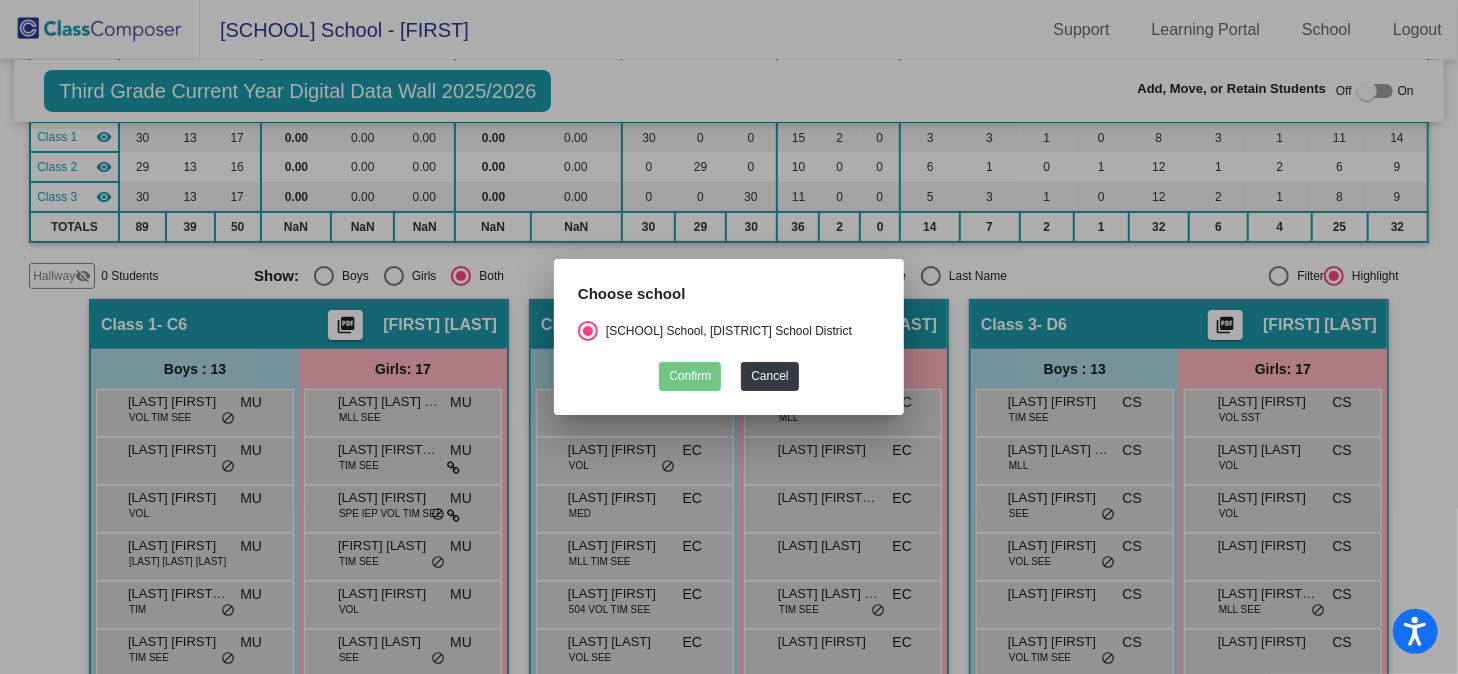 click at bounding box center [729, 337] 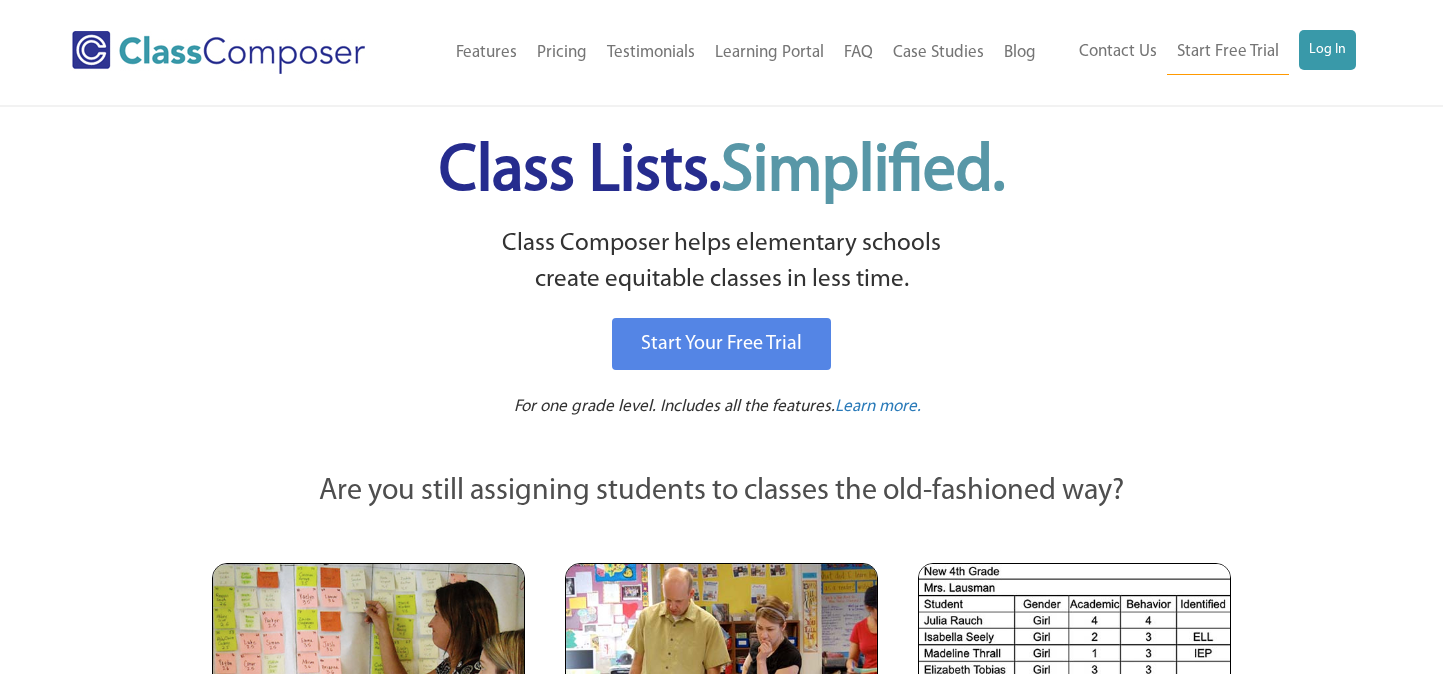 scroll, scrollTop: 0, scrollLeft: 0, axis: both 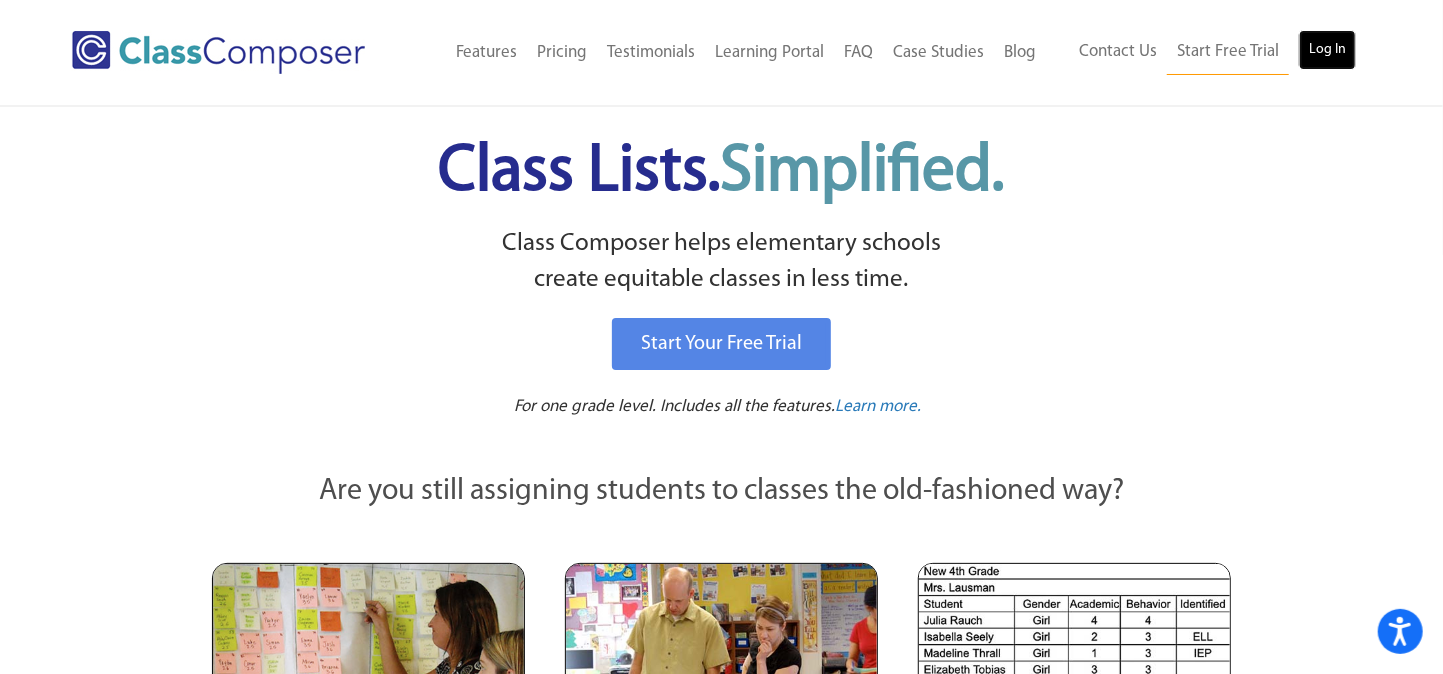 click on "Log In" at bounding box center (1327, 50) 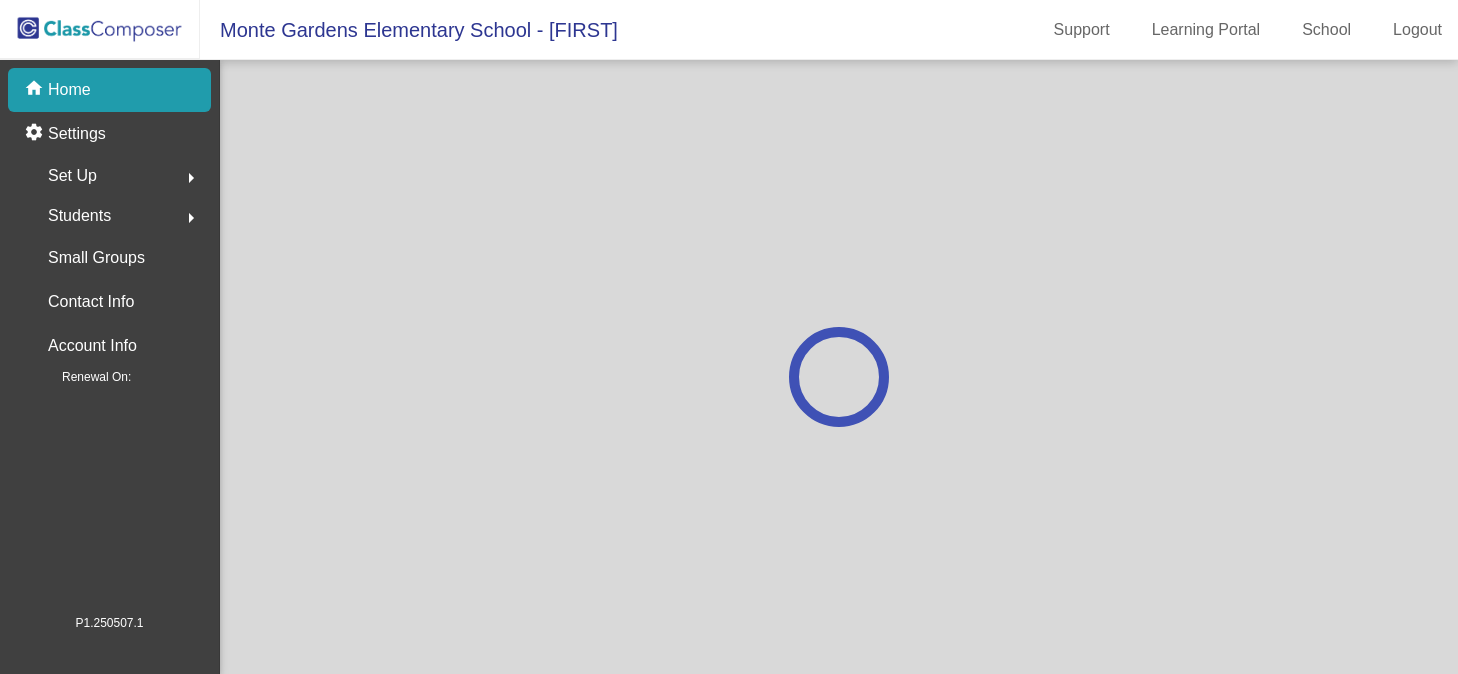 scroll, scrollTop: 0, scrollLeft: 0, axis: both 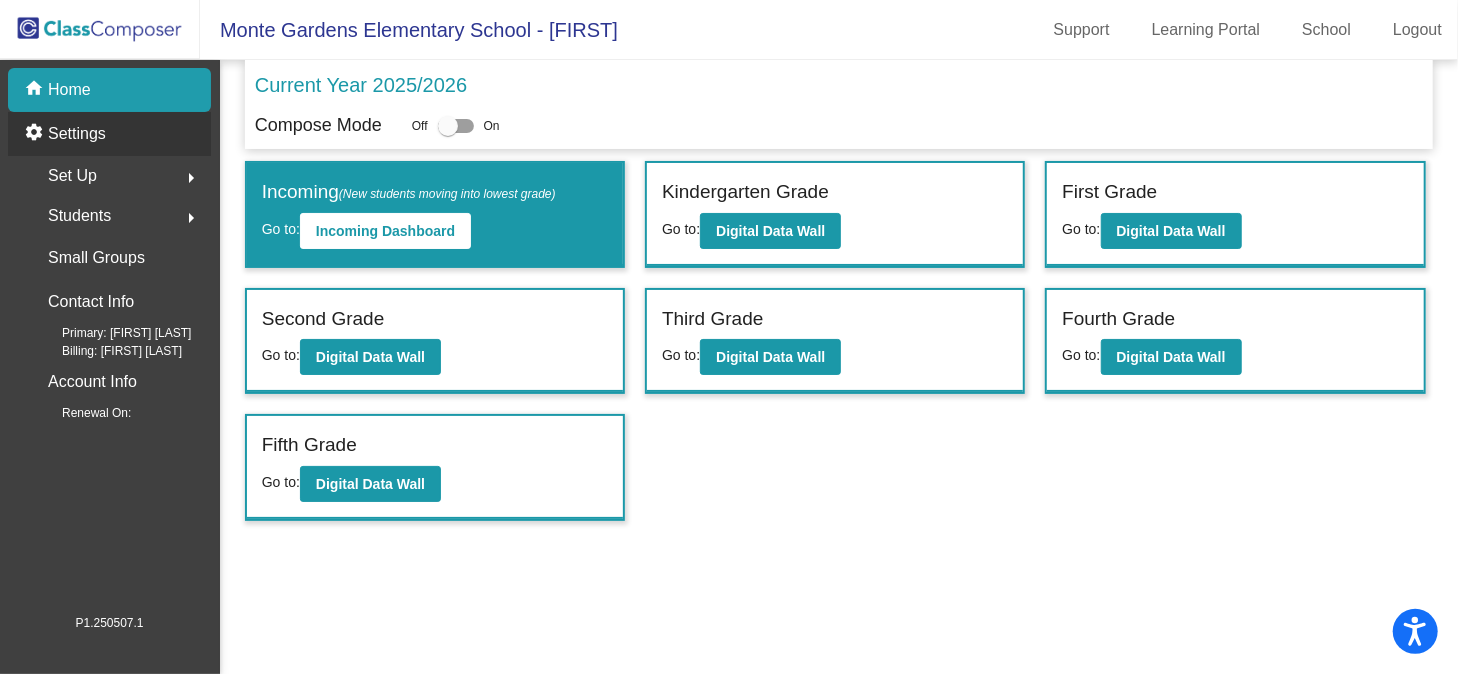 click on "Settings" 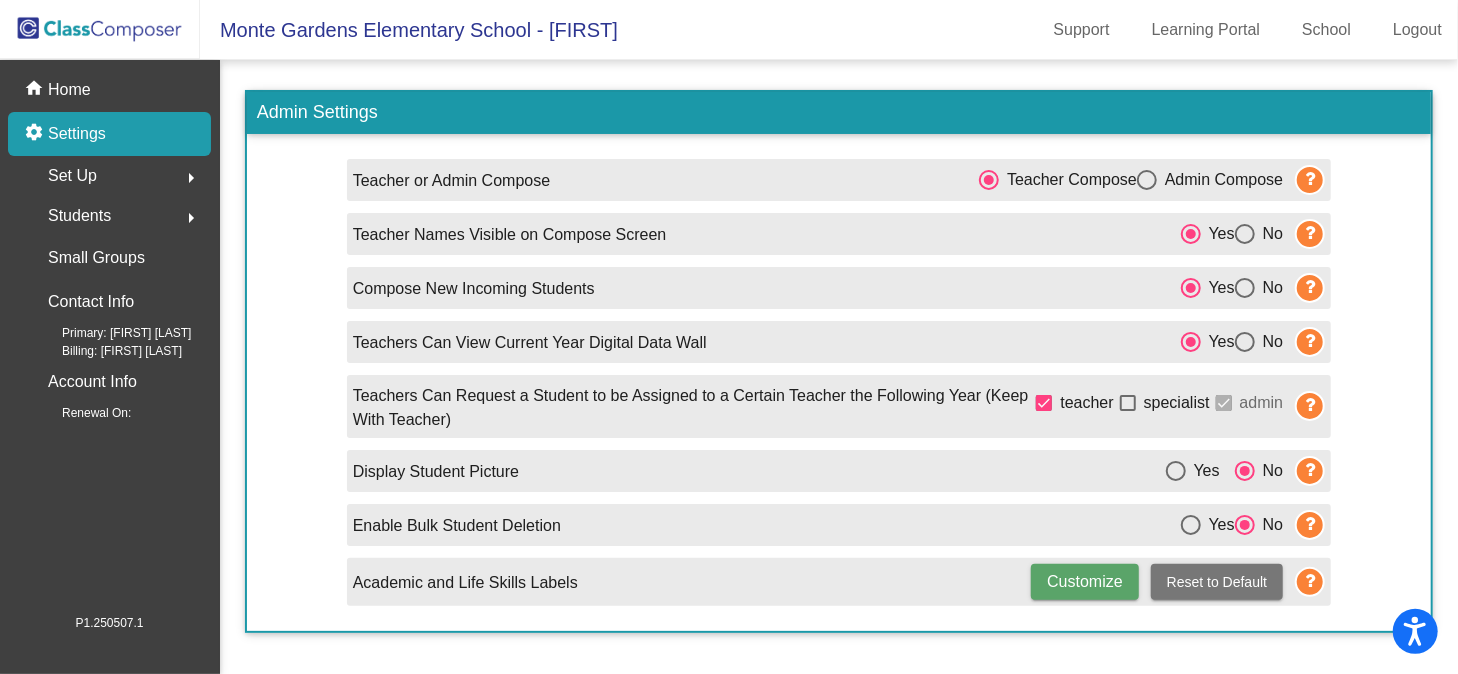 click on "Customize" 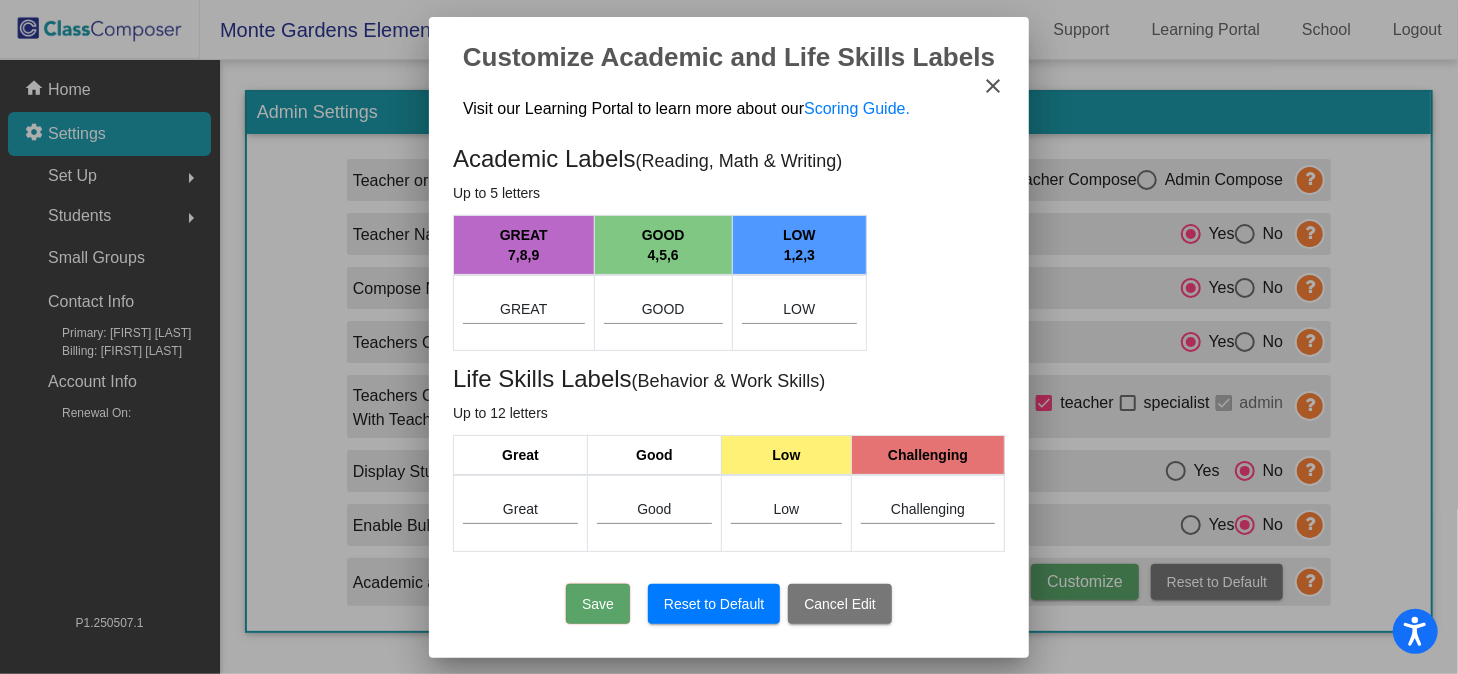 drag, startPoint x: 990, startPoint y: 83, endPoint x: 959, endPoint y: 101, distance: 35.846897 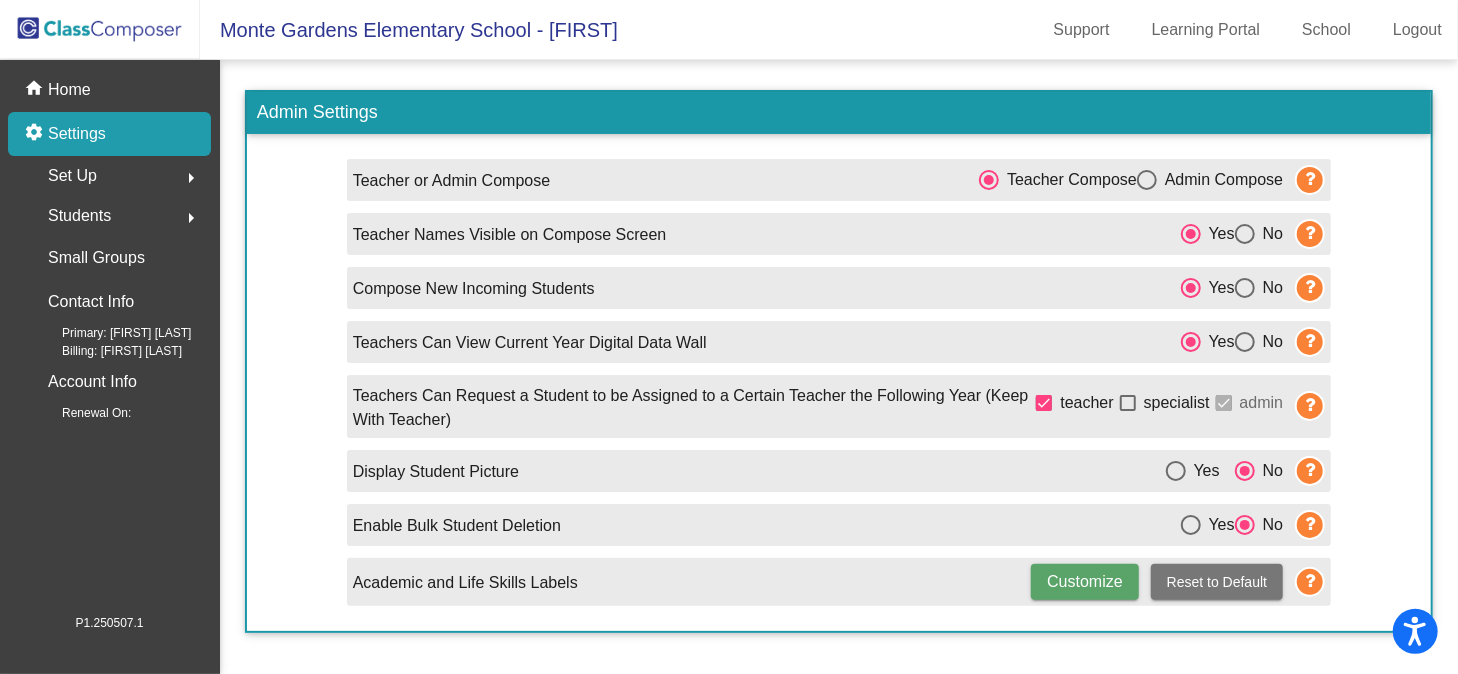 click on "Set Up" 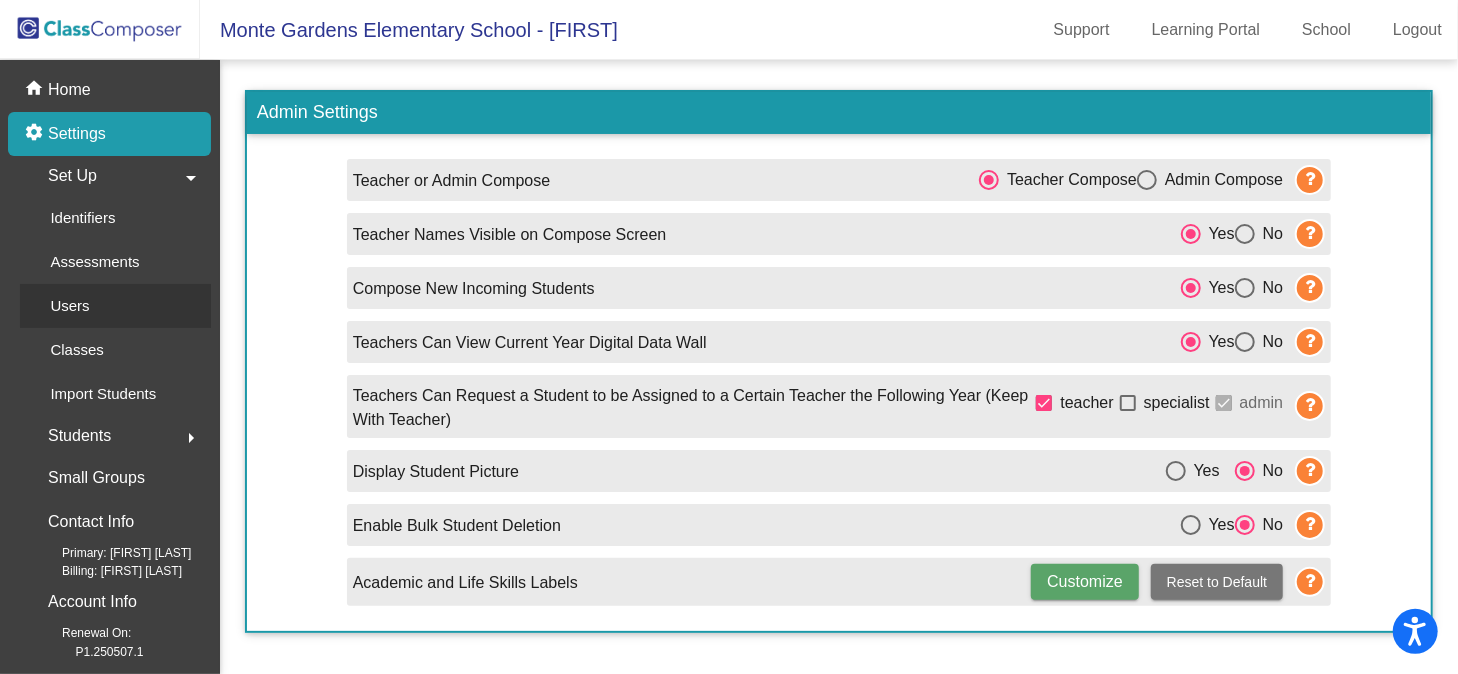 click on "Users" 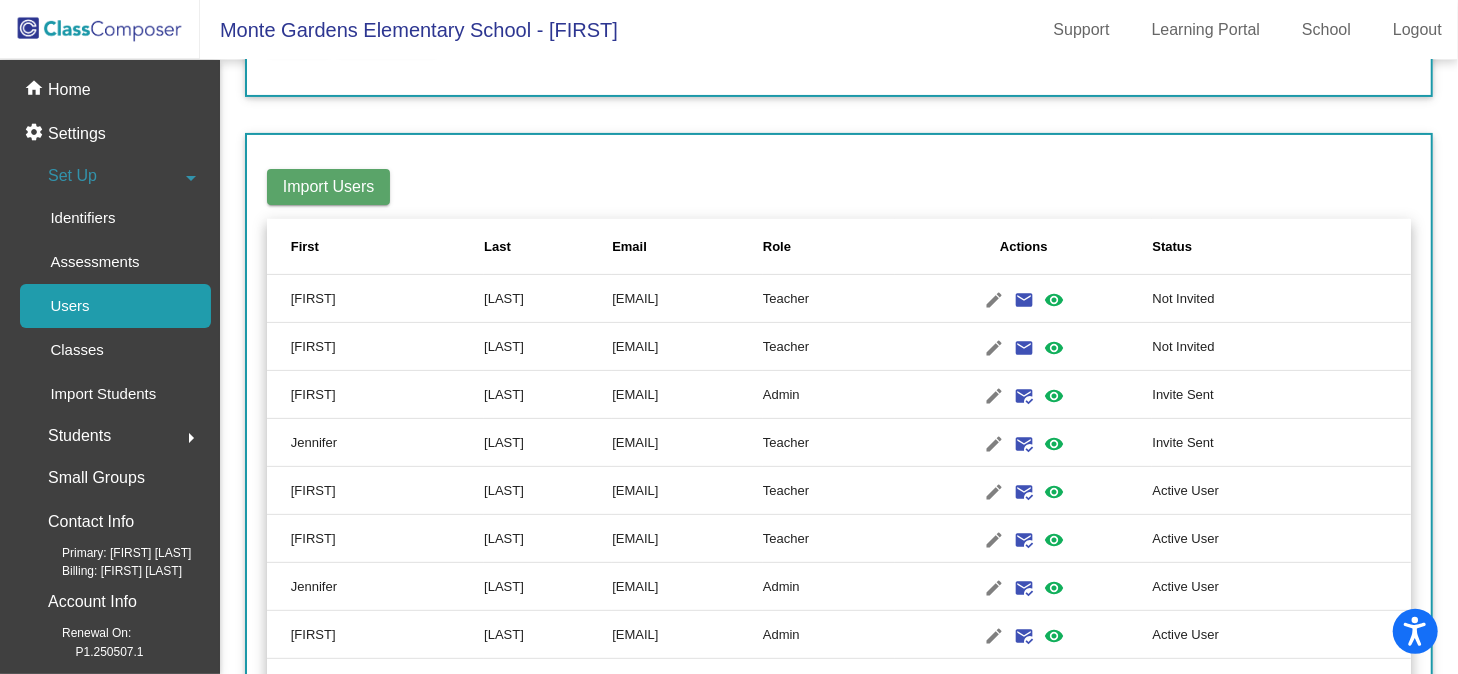 scroll, scrollTop: 199, scrollLeft: 0, axis: vertical 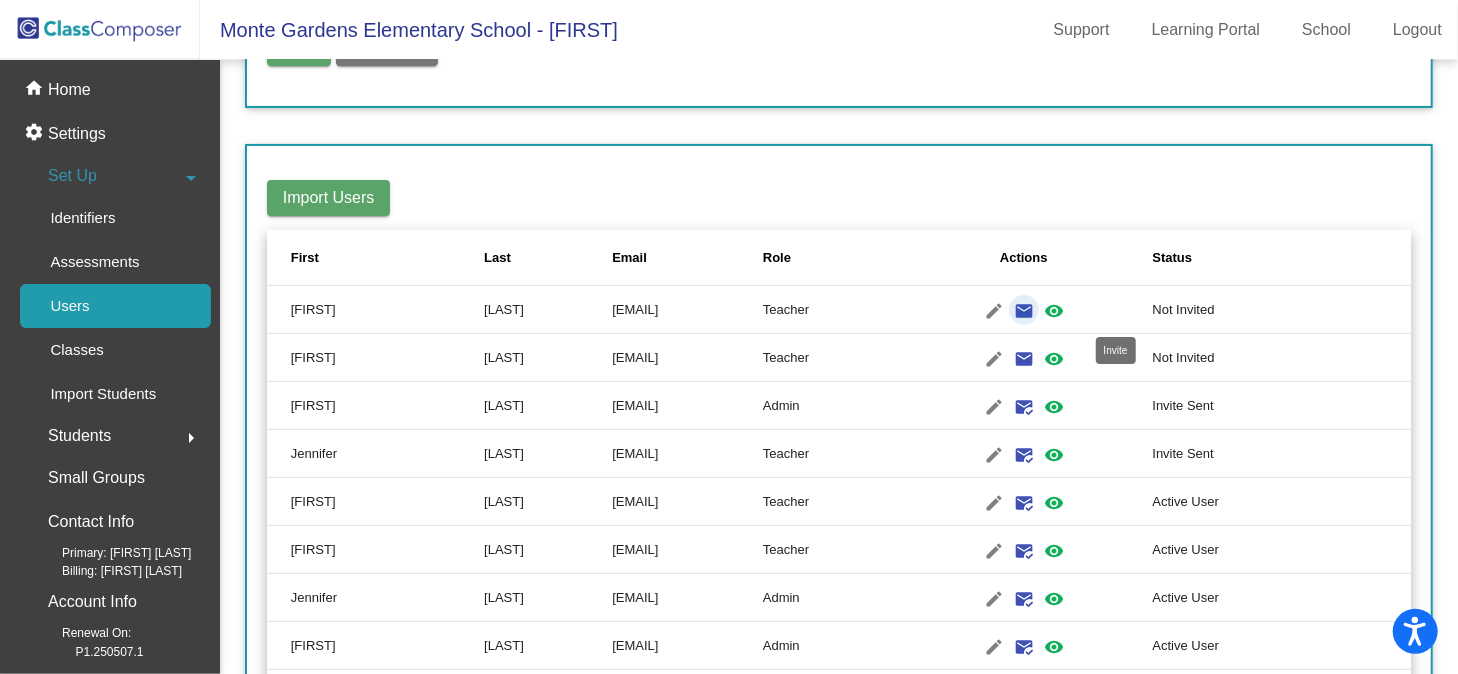 click on "email" 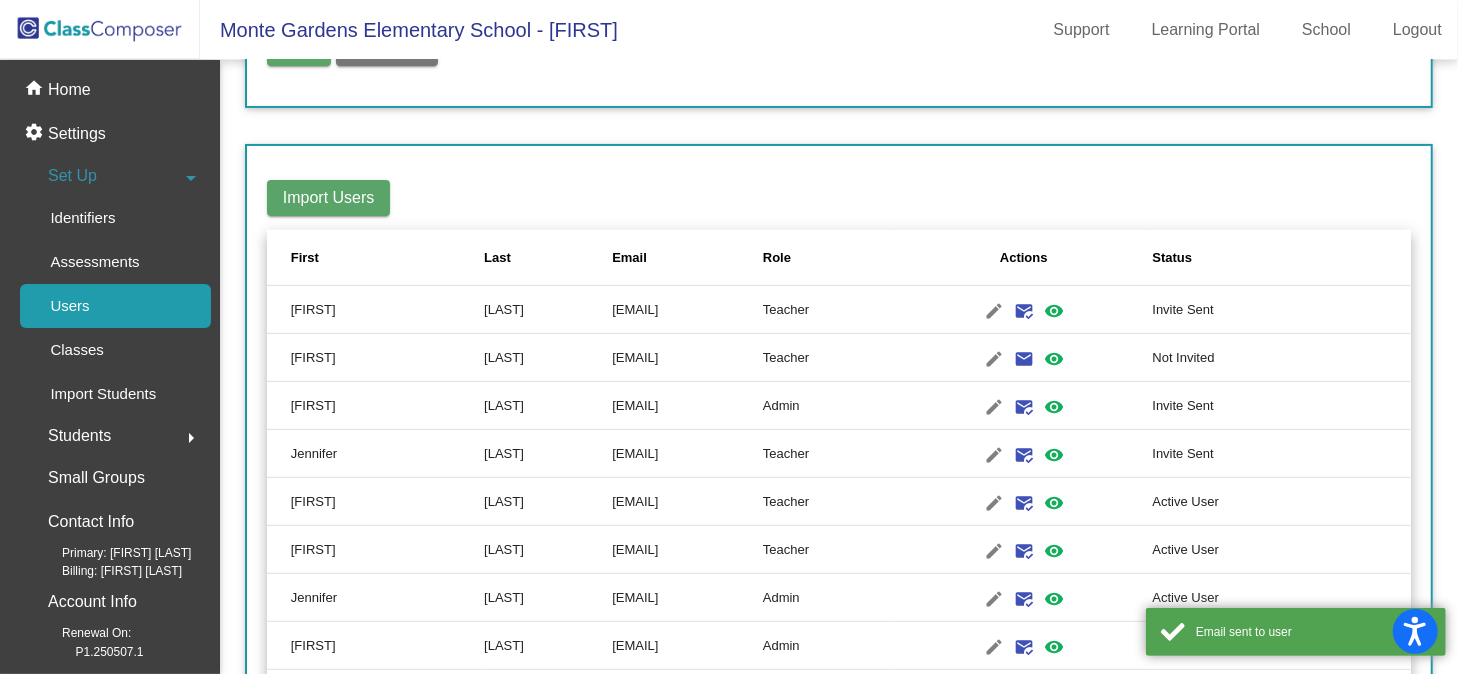 scroll, scrollTop: 300, scrollLeft: 0, axis: vertical 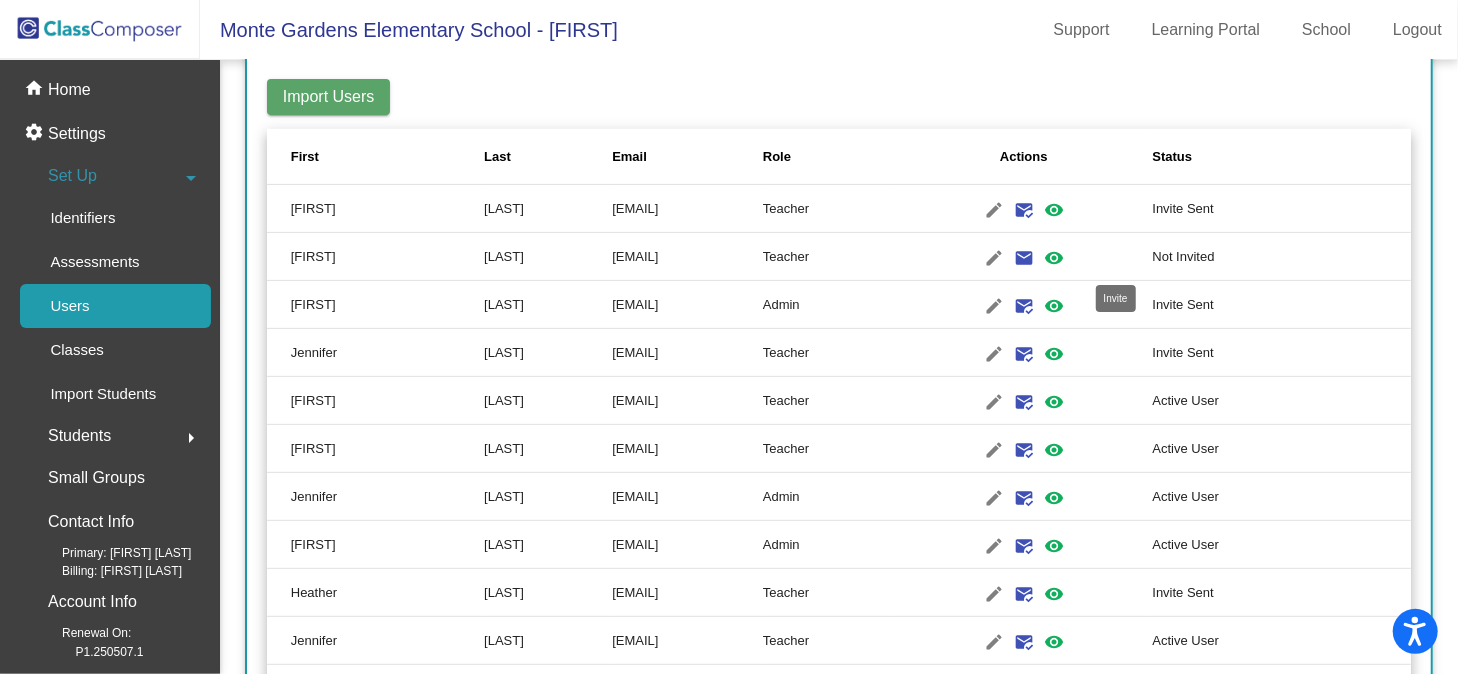 click on "email" 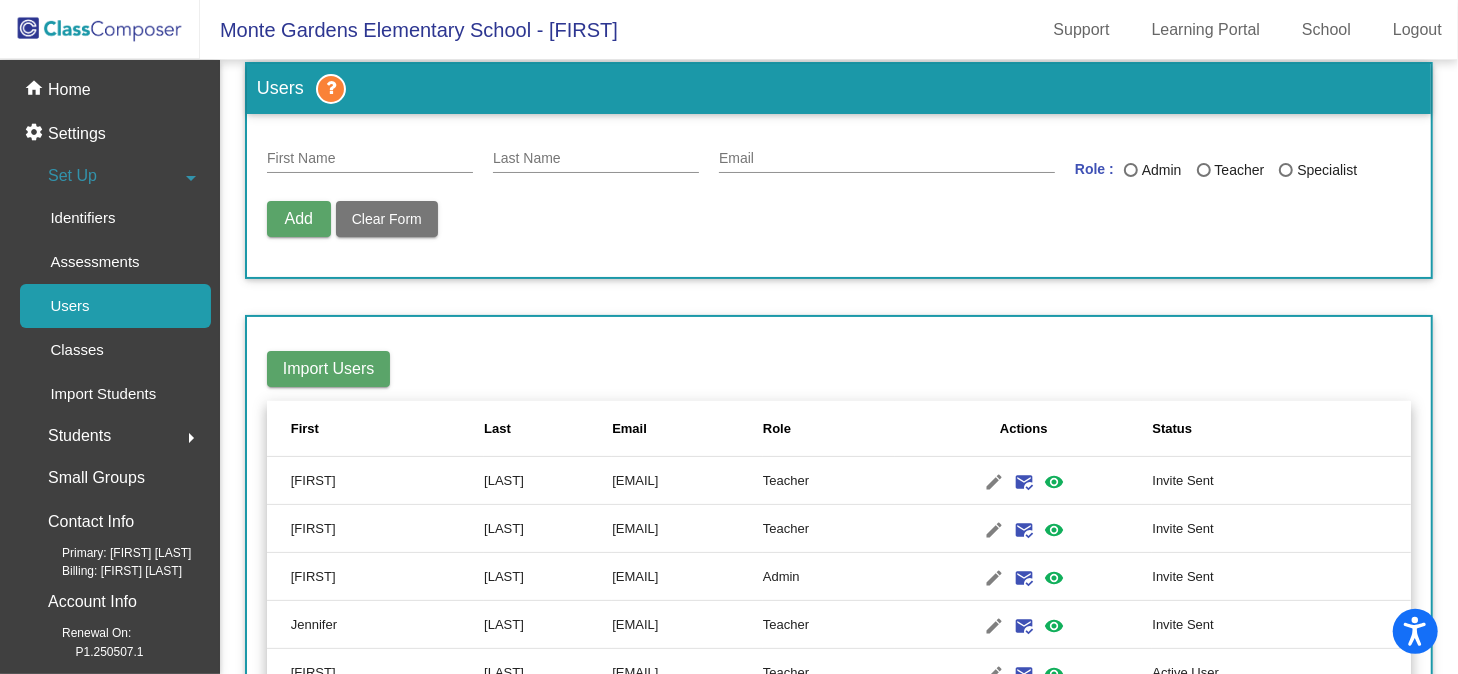 scroll, scrollTop: 20, scrollLeft: 0, axis: vertical 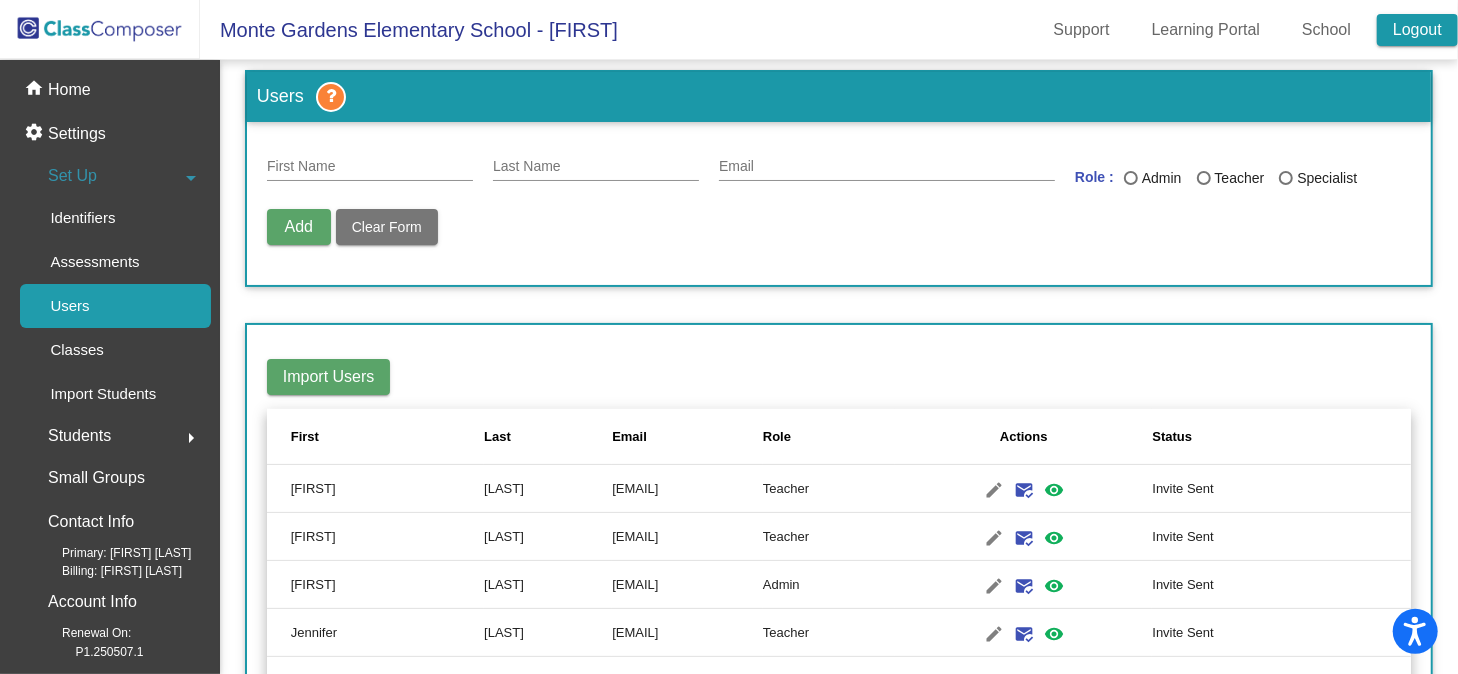 click on "Logout" 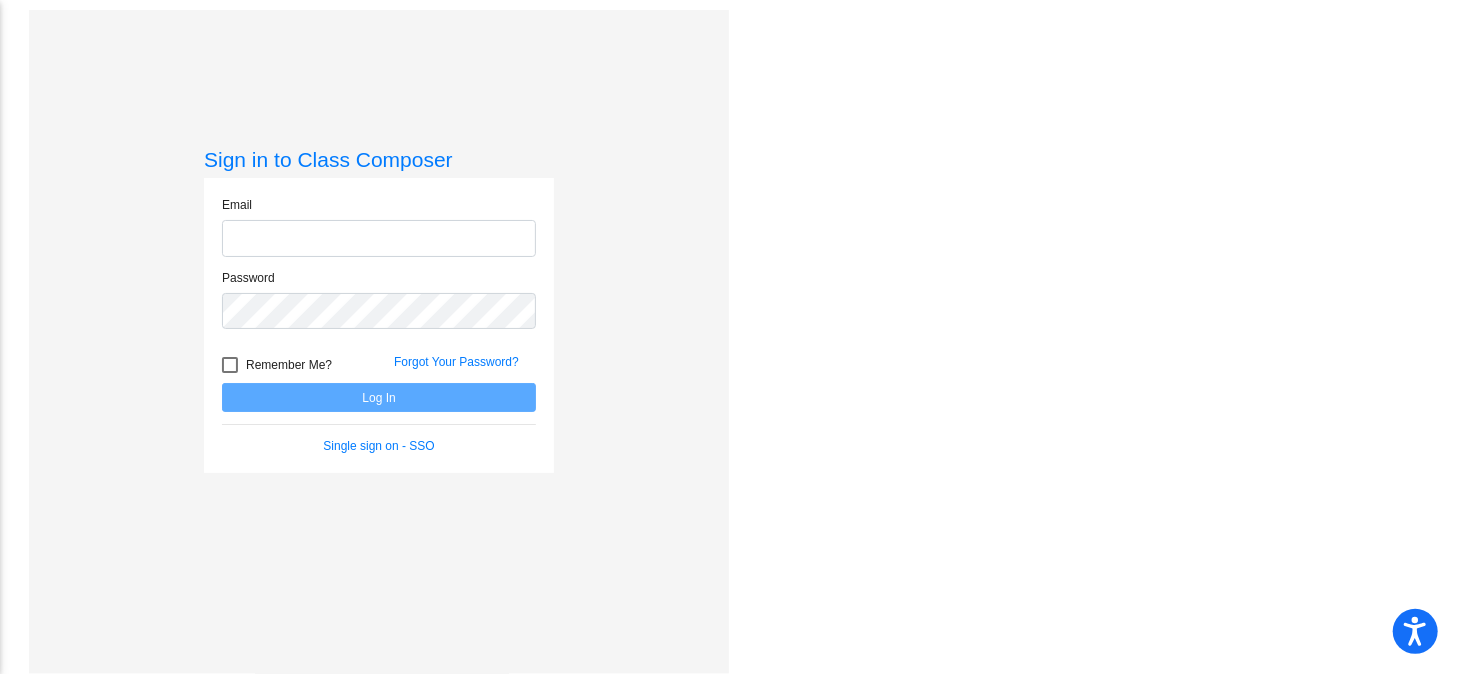 scroll, scrollTop: 0, scrollLeft: 0, axis: both 